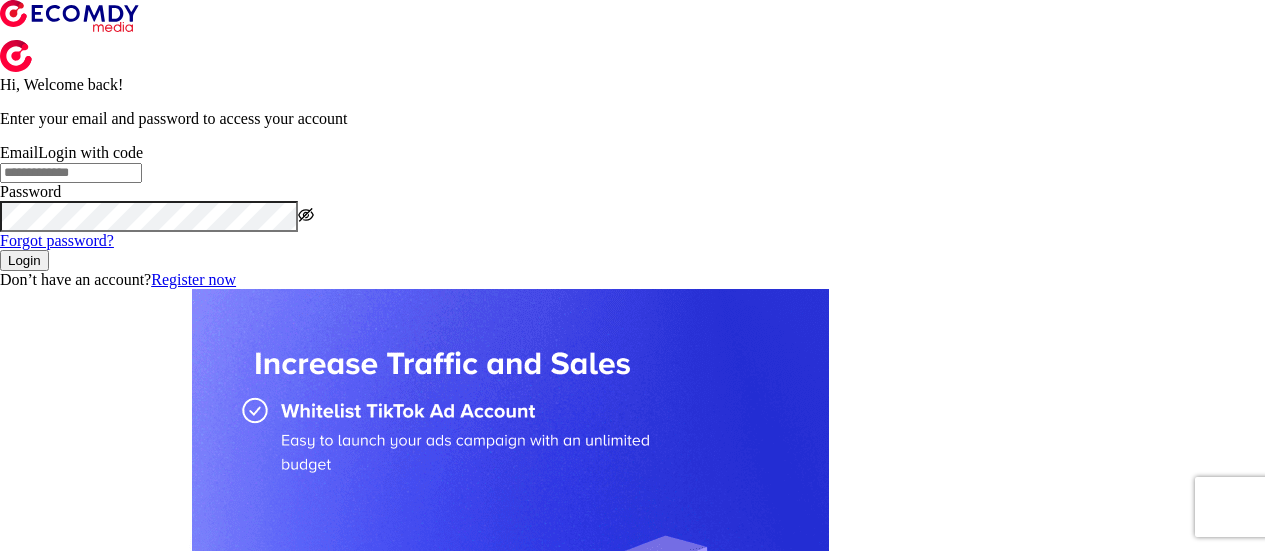 scroll, scrollTop: 0, scrollLeft: 0, axis: both 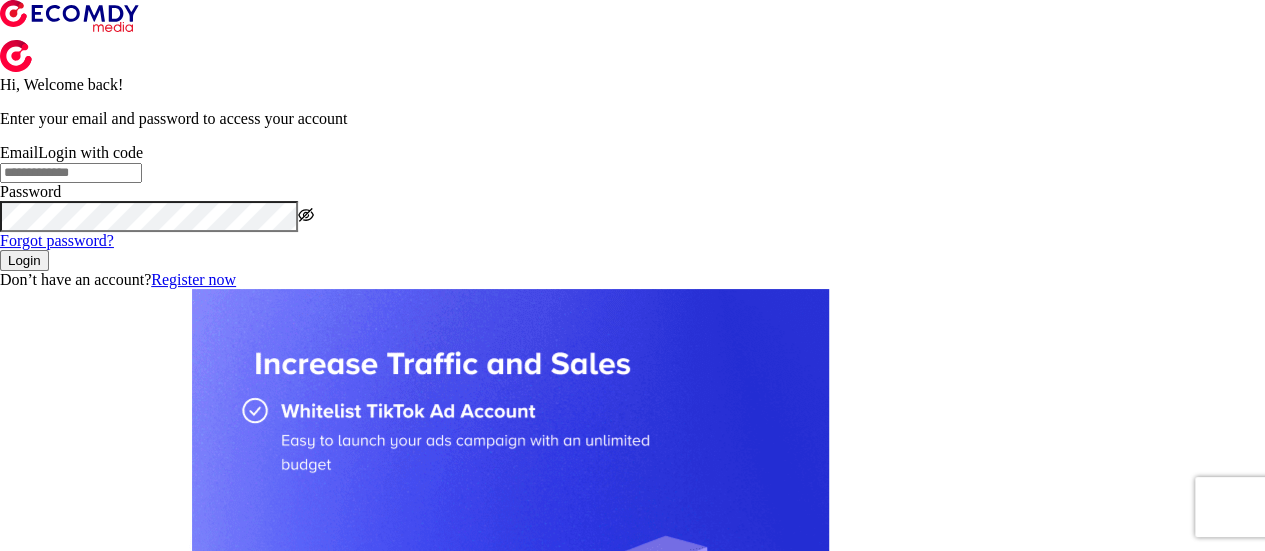 click on "Login" 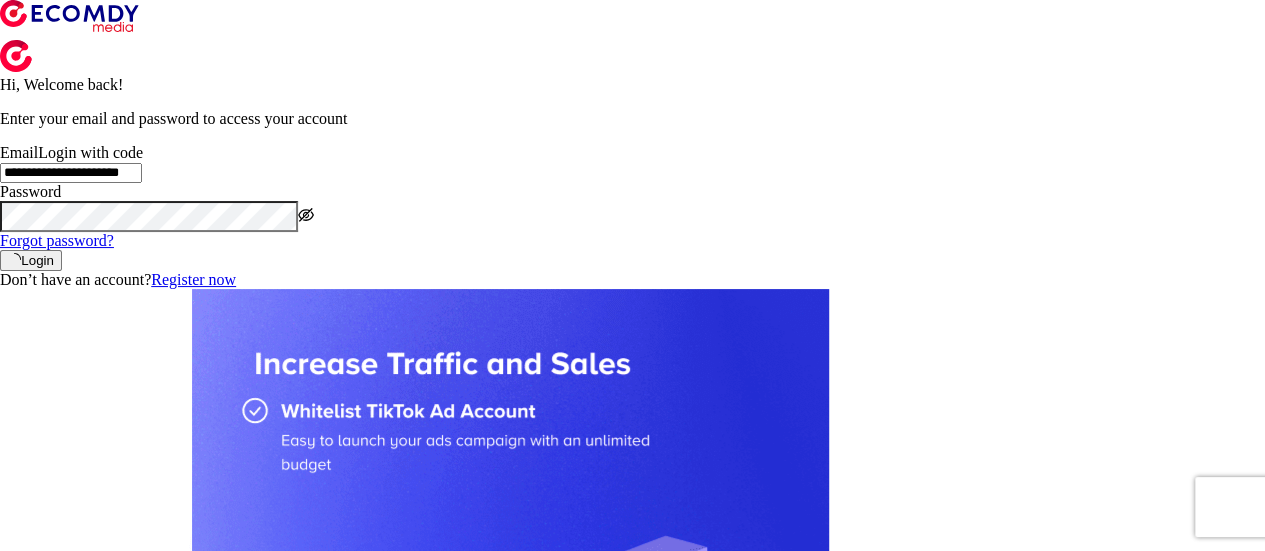 type on "**********" 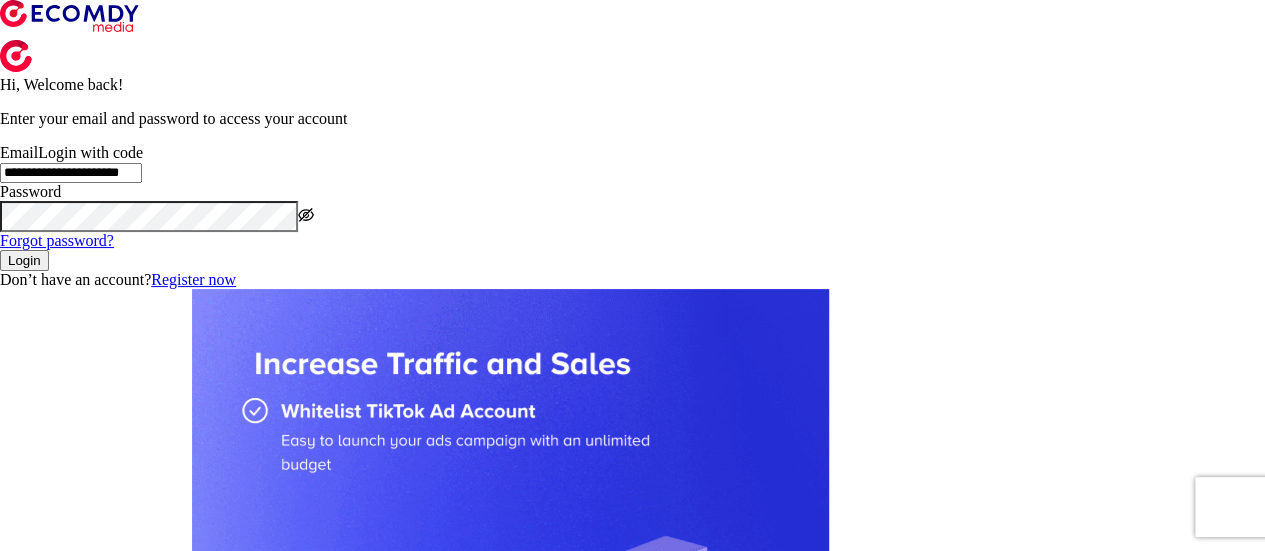 click at bounding box center [8, 1360] 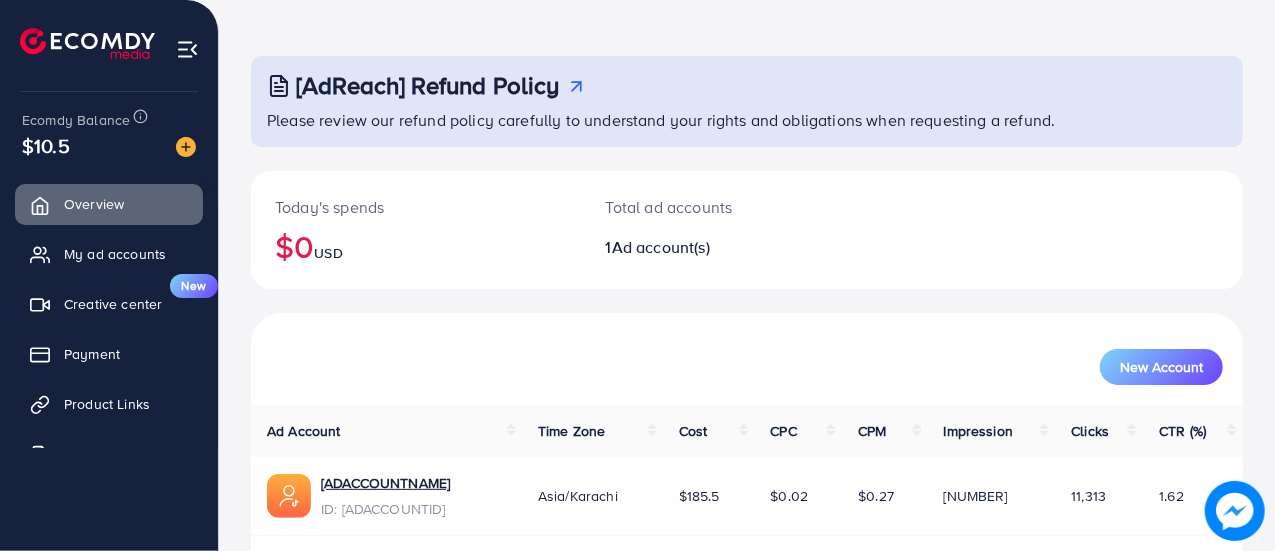 scroll, scrollTop: 136, scrollLeft: 0, axis: vertical 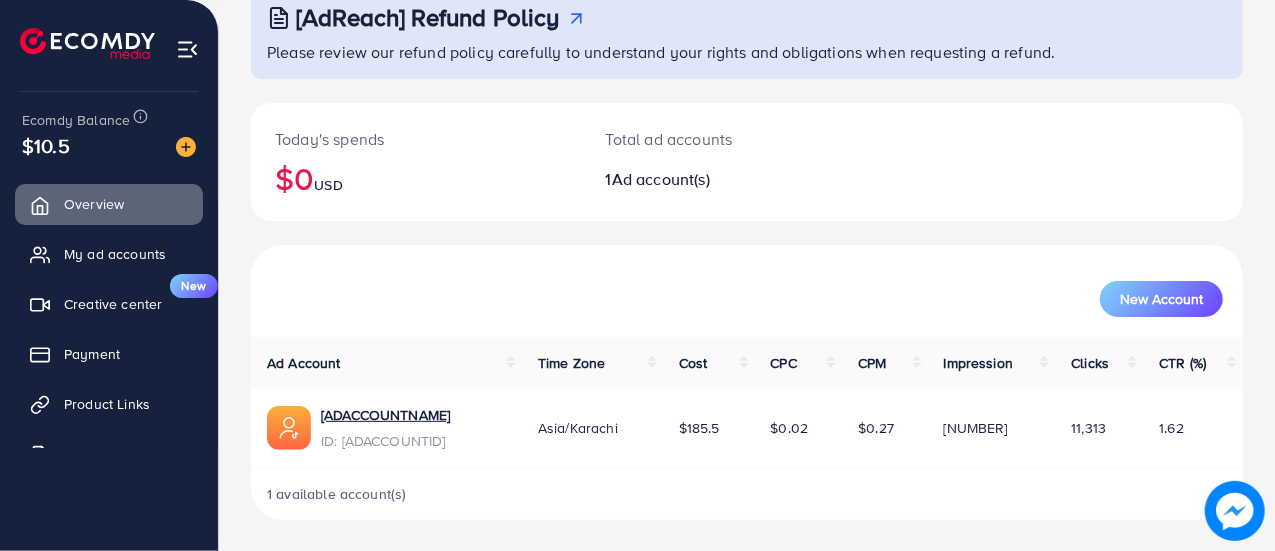 click on "$10.5" at bounding box center [109, 145] 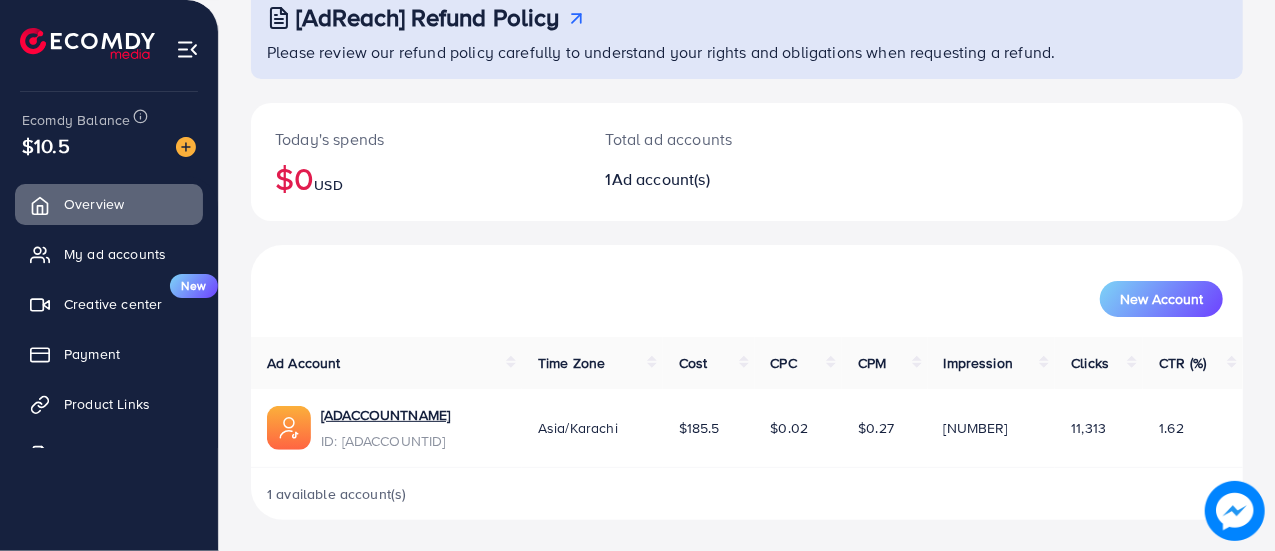click on "$10.5" at bounding box center [46, 145] 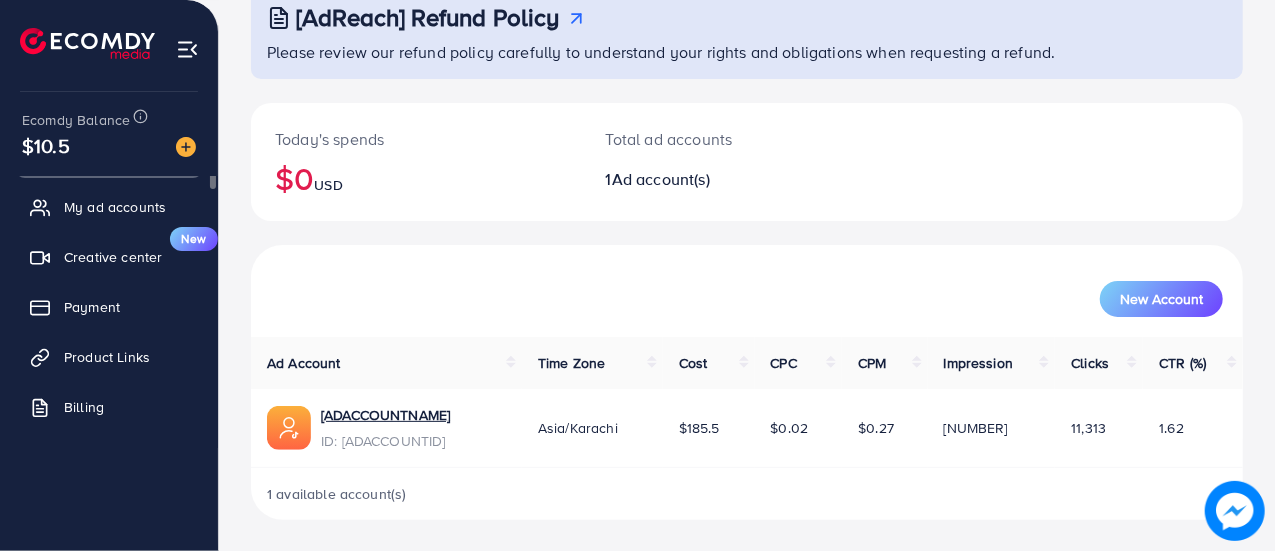 scroll, scrollTop: 0, scrollLeft: 0, axis: both 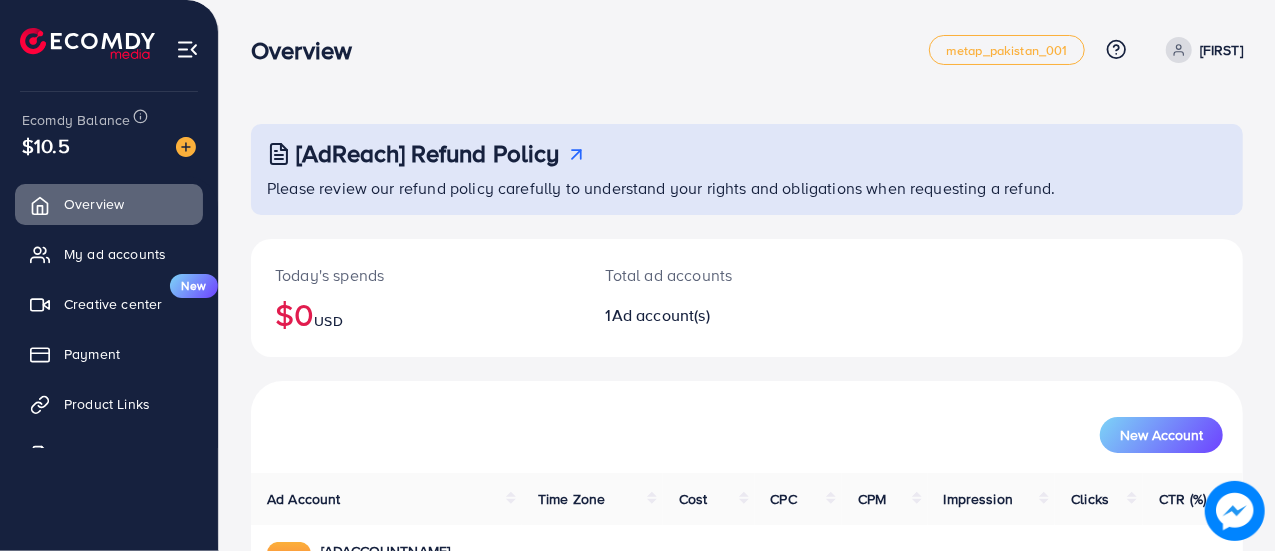 click on "[FIRST]" at bounding box center (1221, 50) 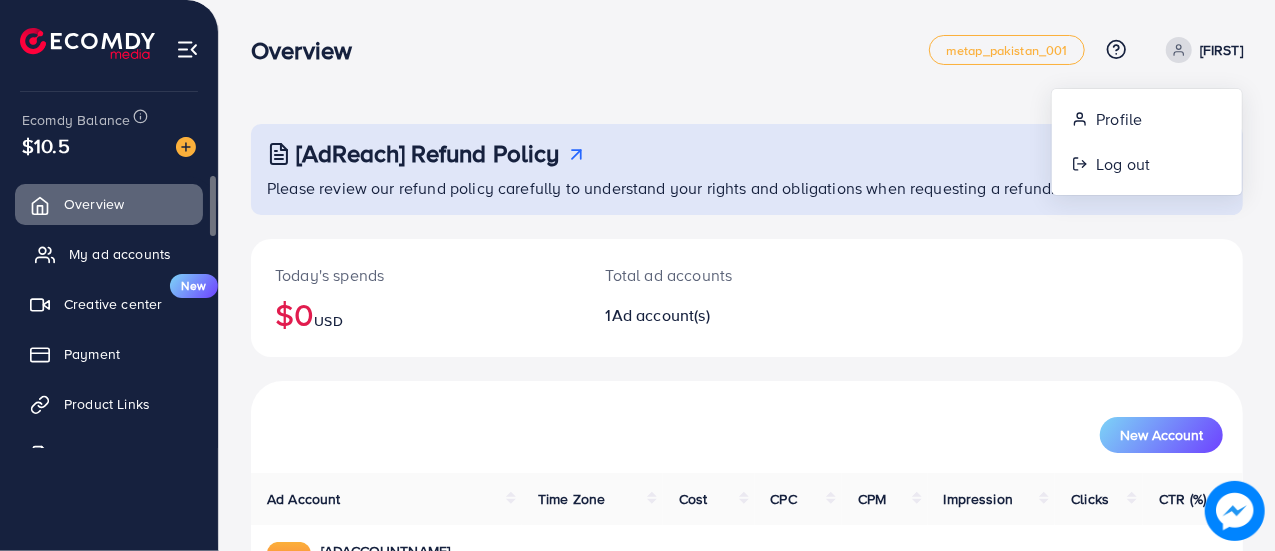 click on "My ad accounts" at bounding box center [120, 254] 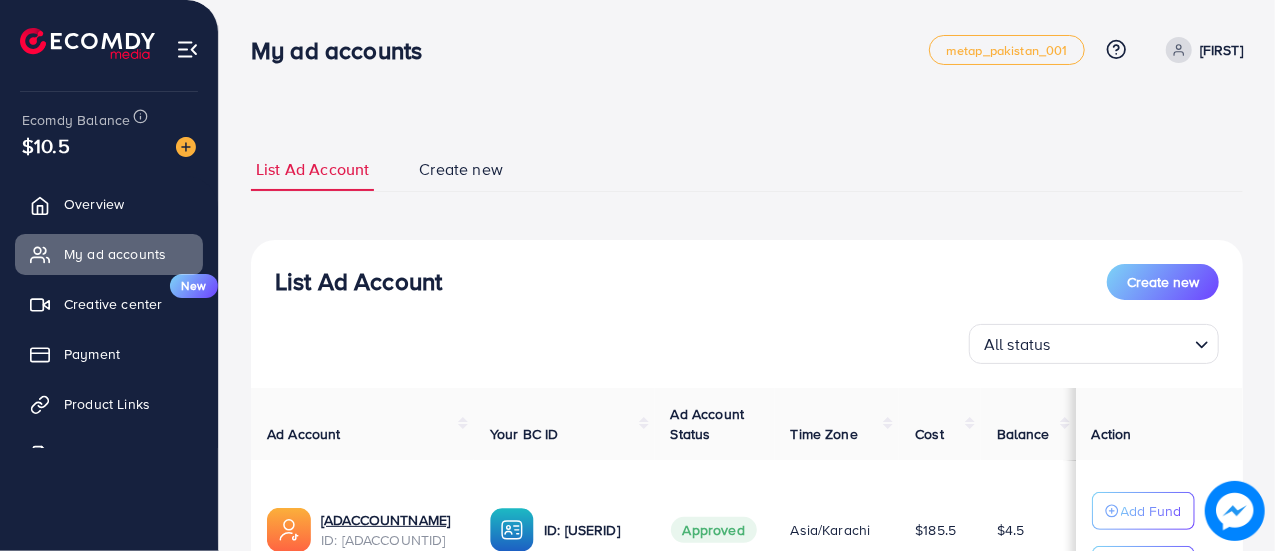 scroll, scrollTop: 192, scrollLeft: 0, axis: vertical 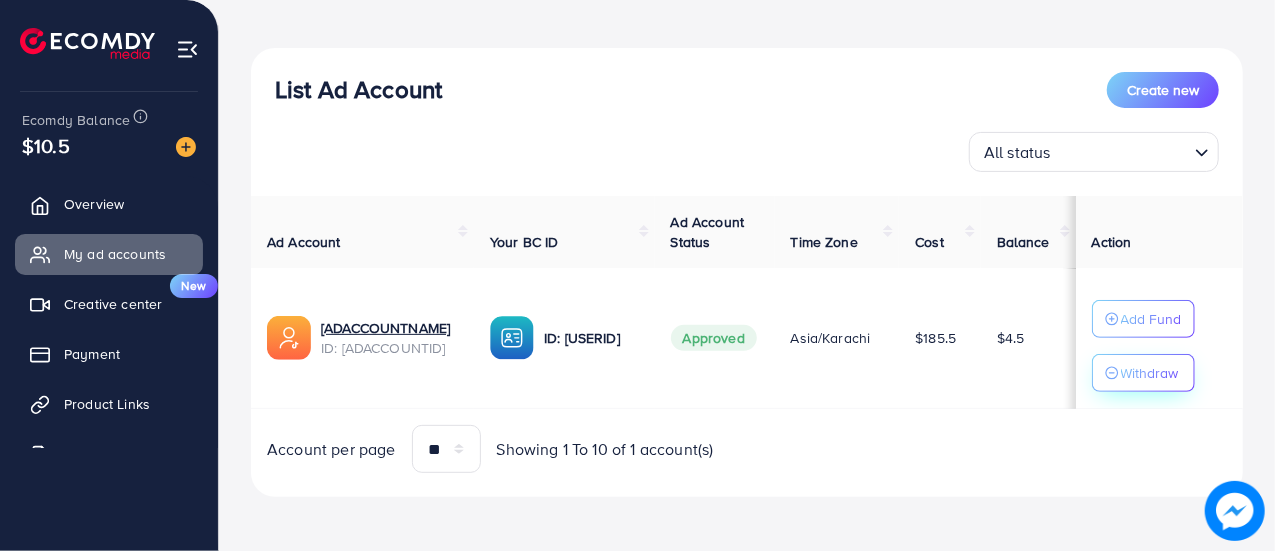 click on "Withdraw" at bounding box center [1150, 373] 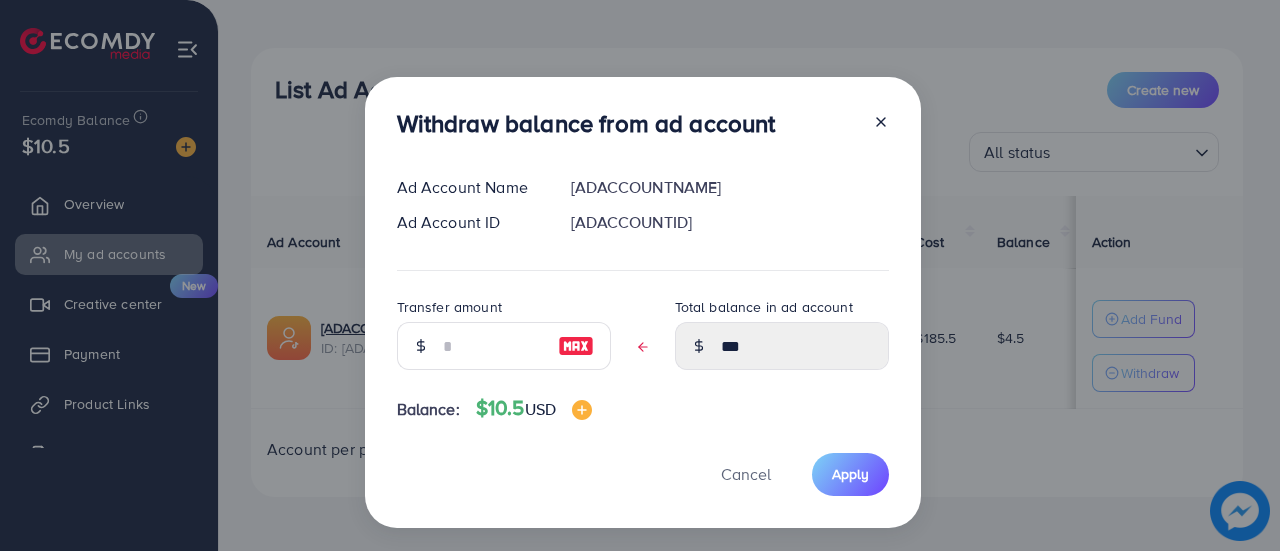 click at bounding box center [576, 346] 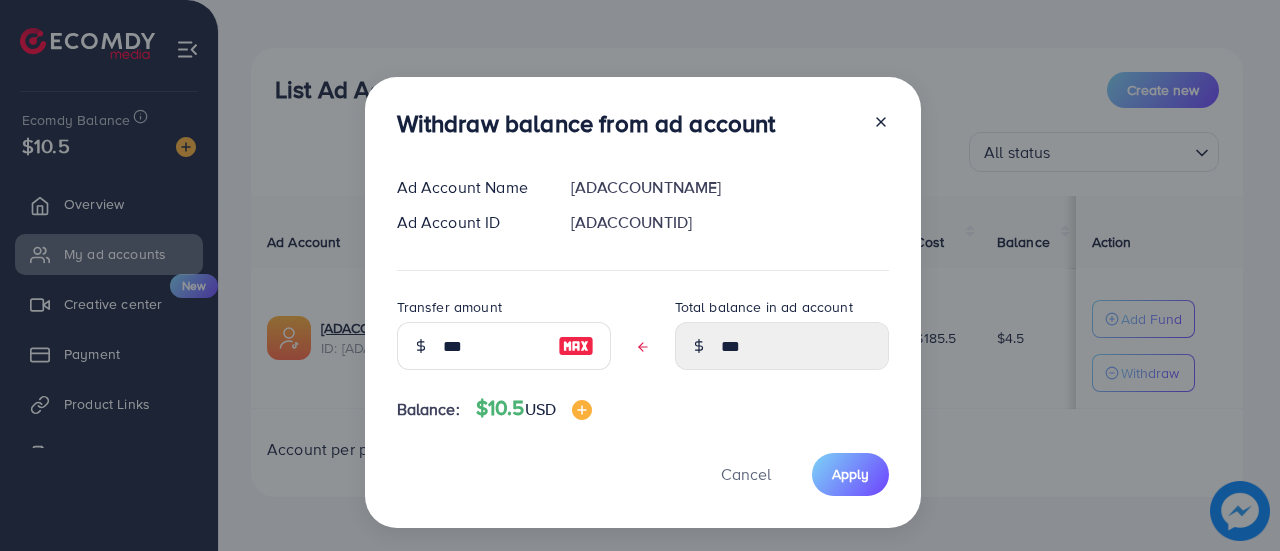 type on "****" 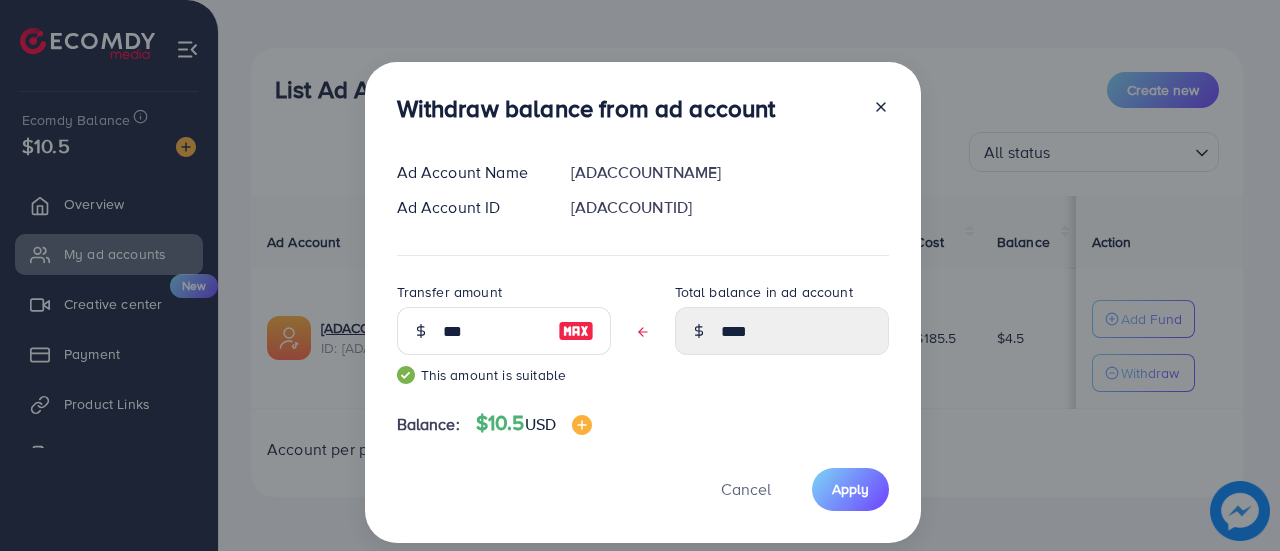 click at bounding box center (576, 331) 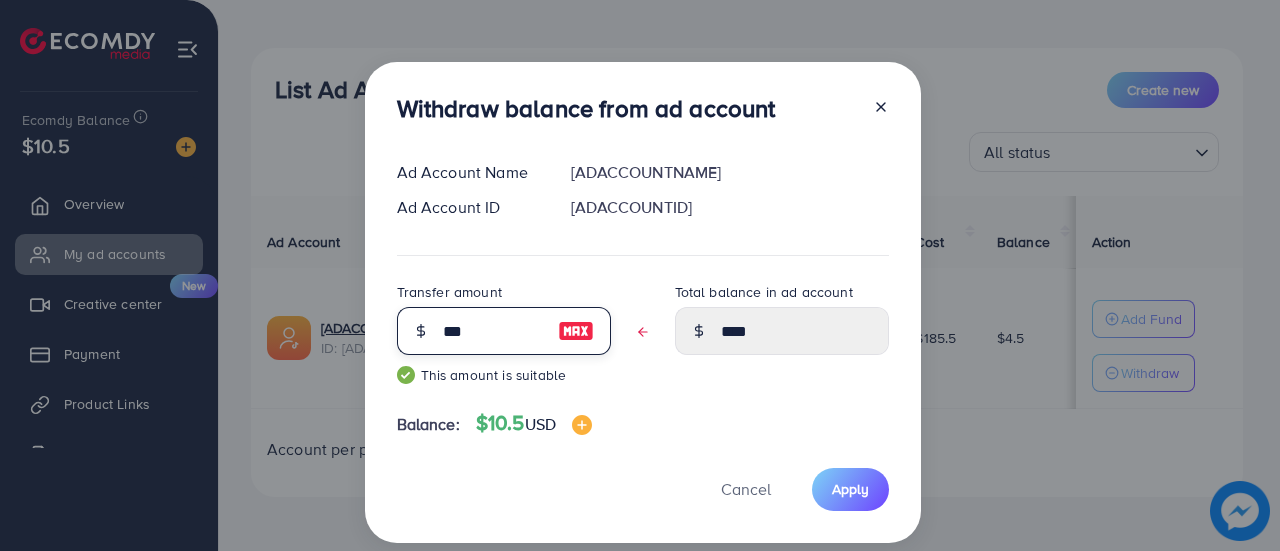 click on "***" at bounding box center [493, 331] 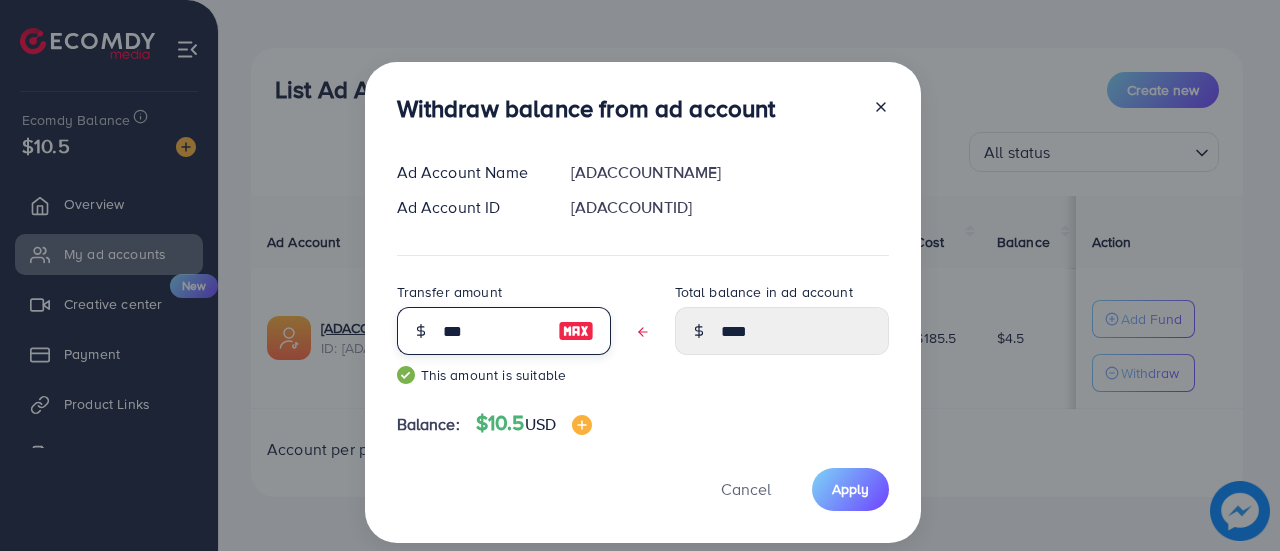 type on "**" 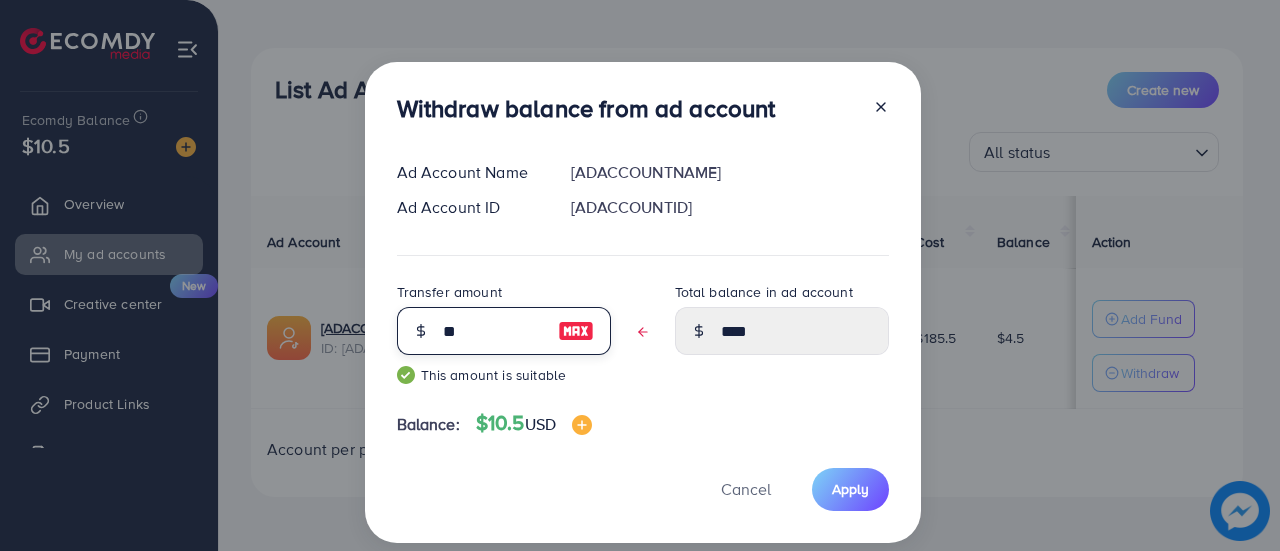 type on "****" 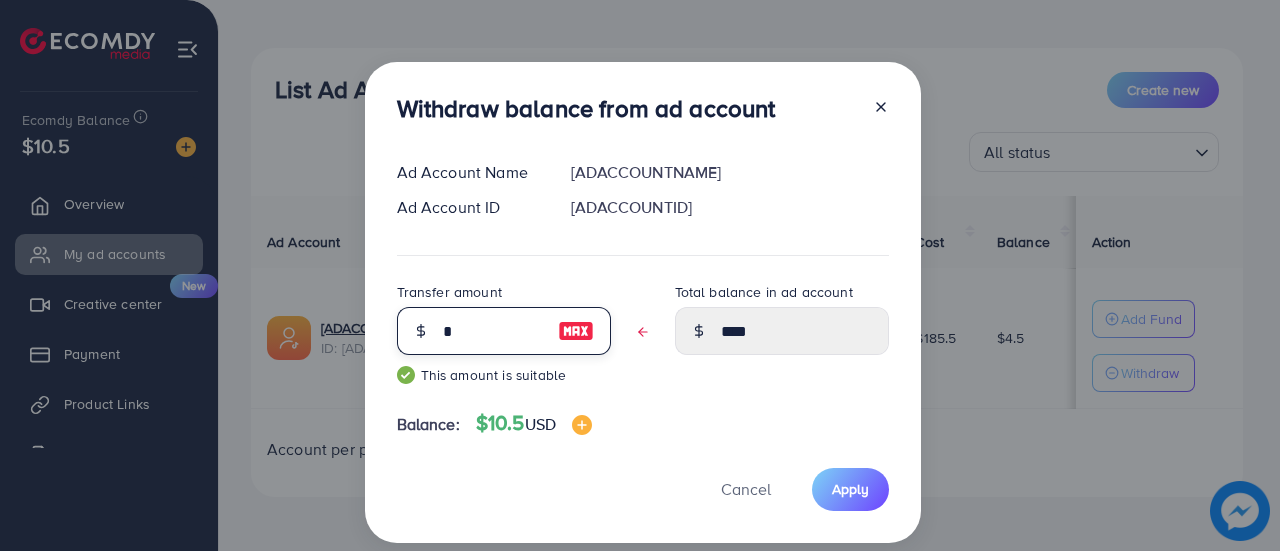 type 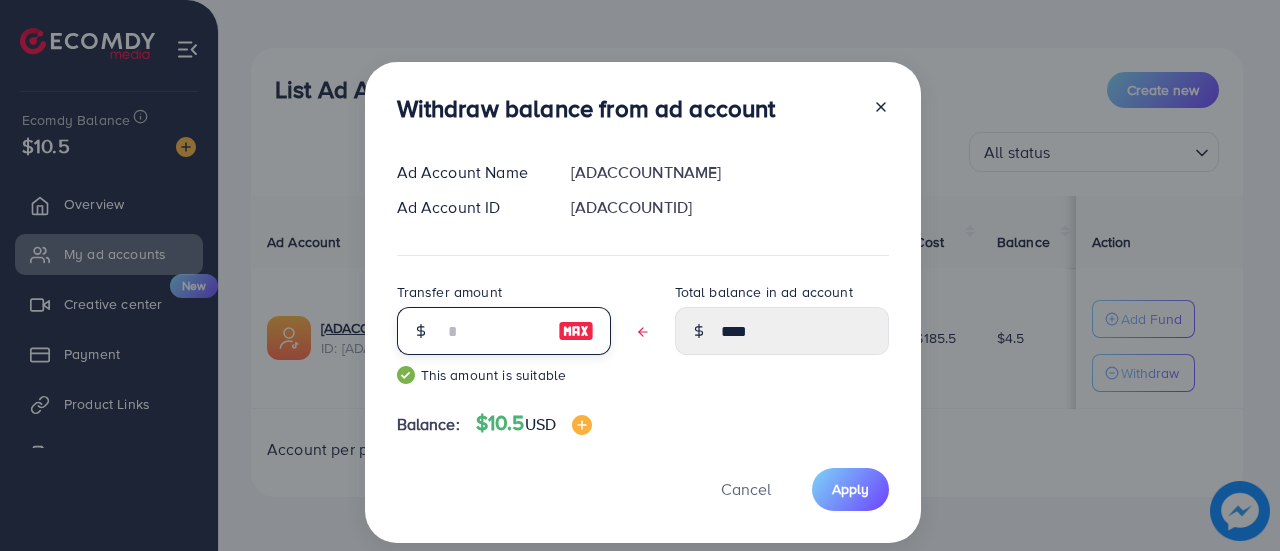 type on "****" 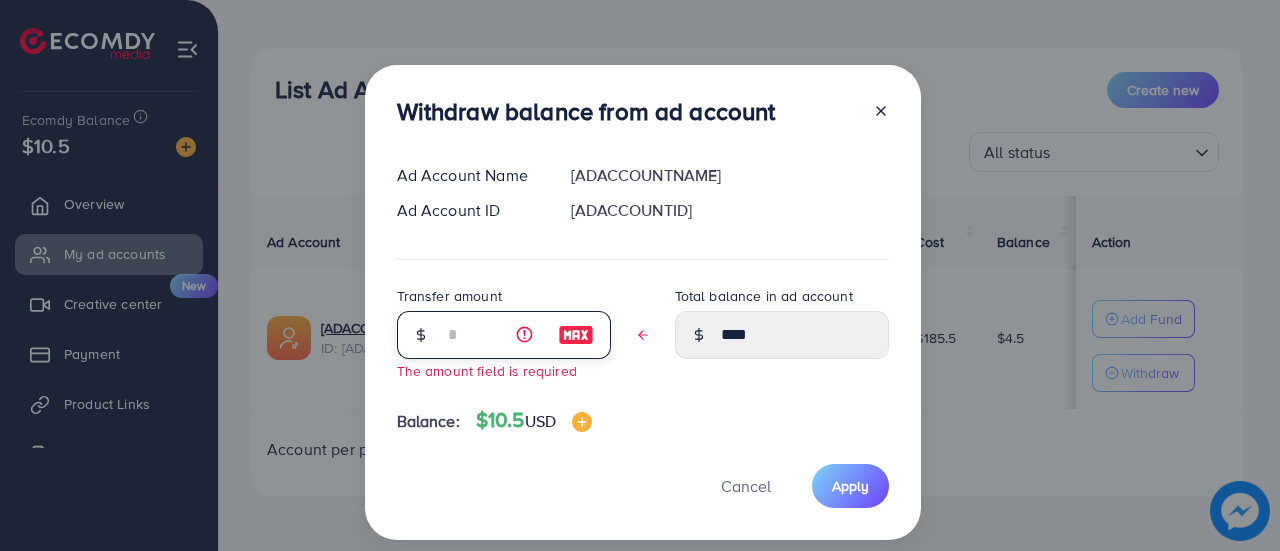 type on "*" 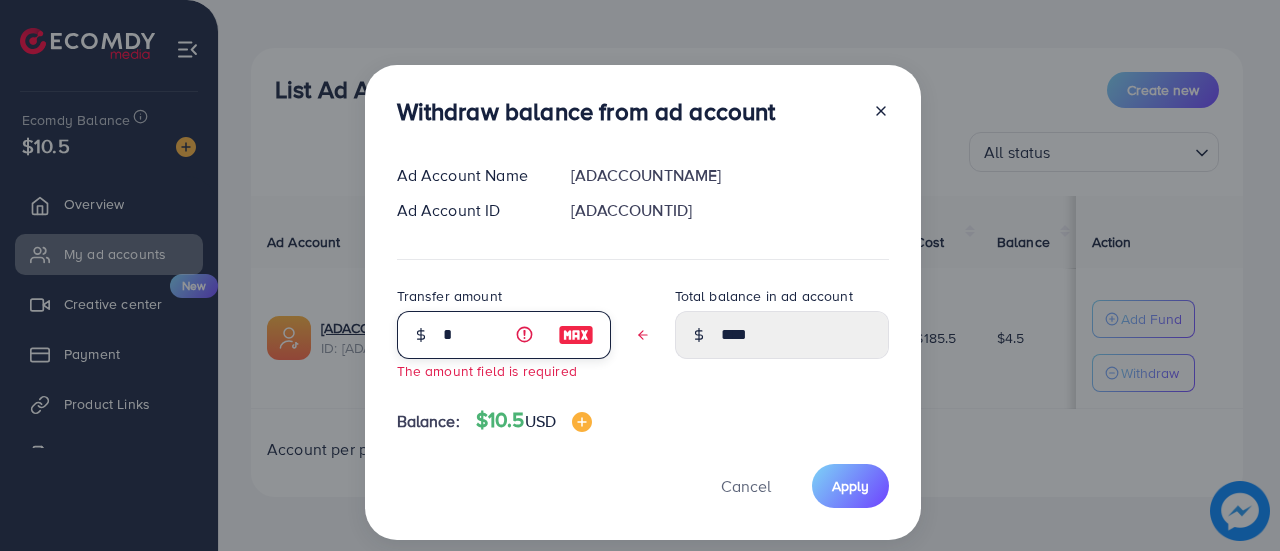 type on "****" 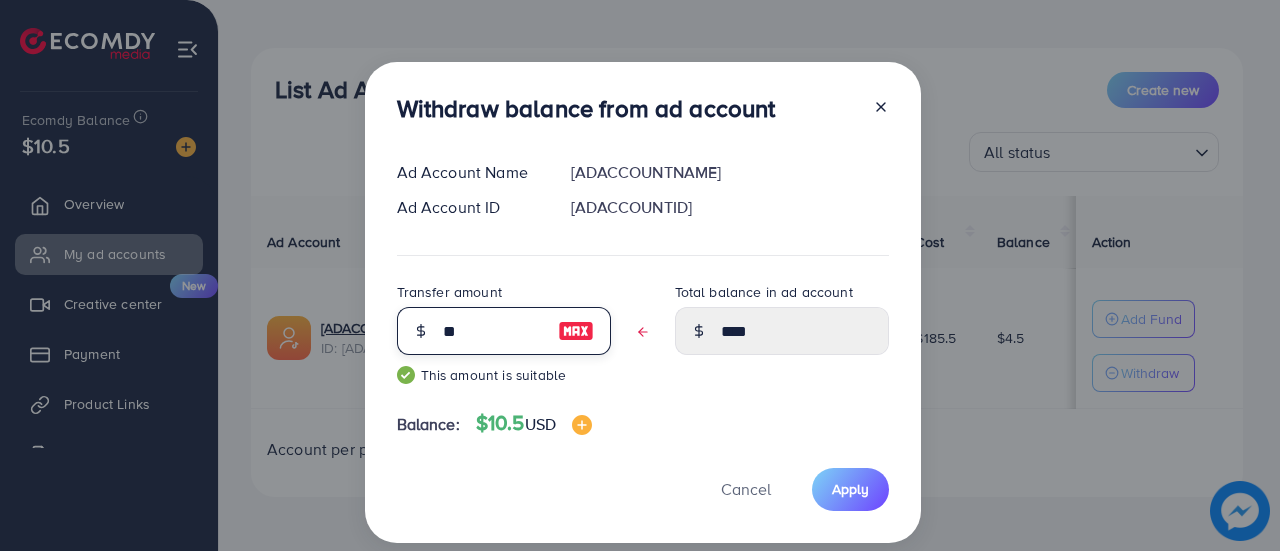 type on "***" 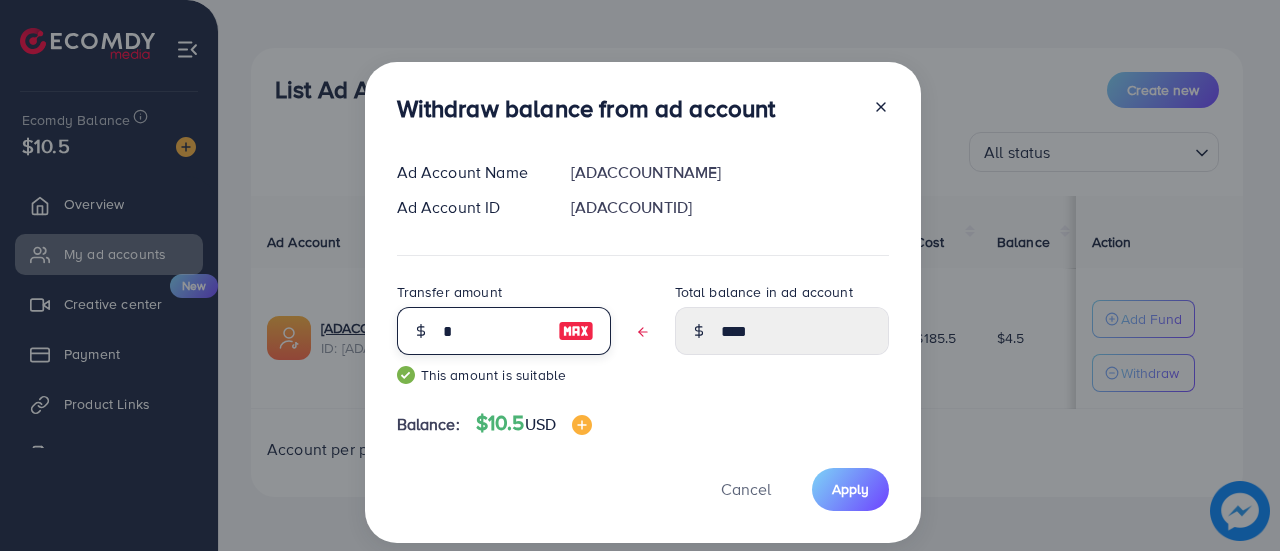 type 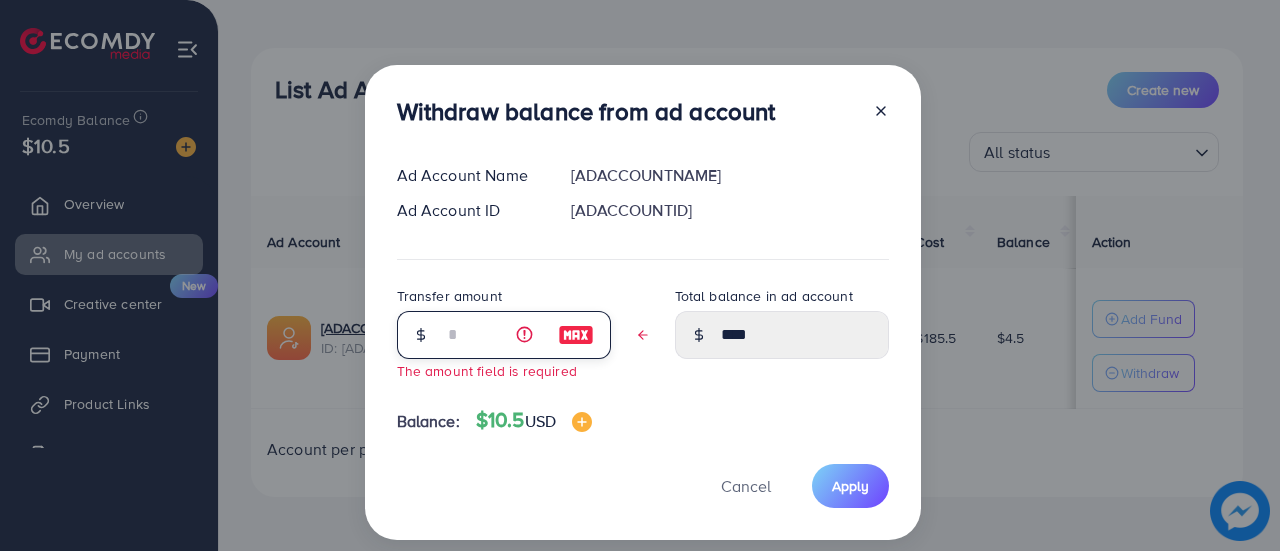type on "****" 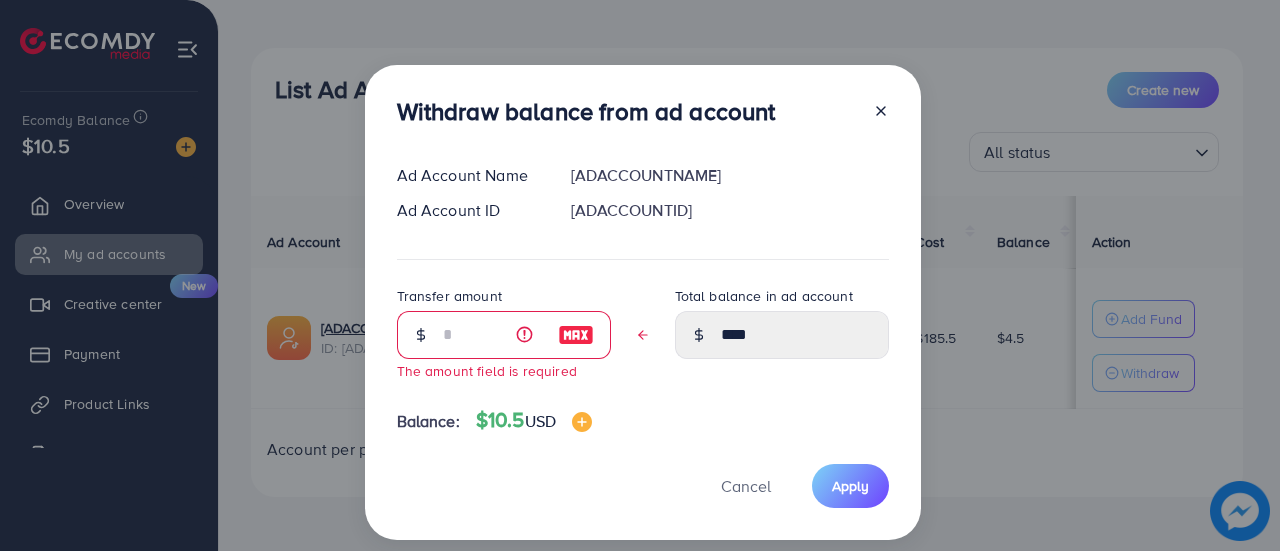 click 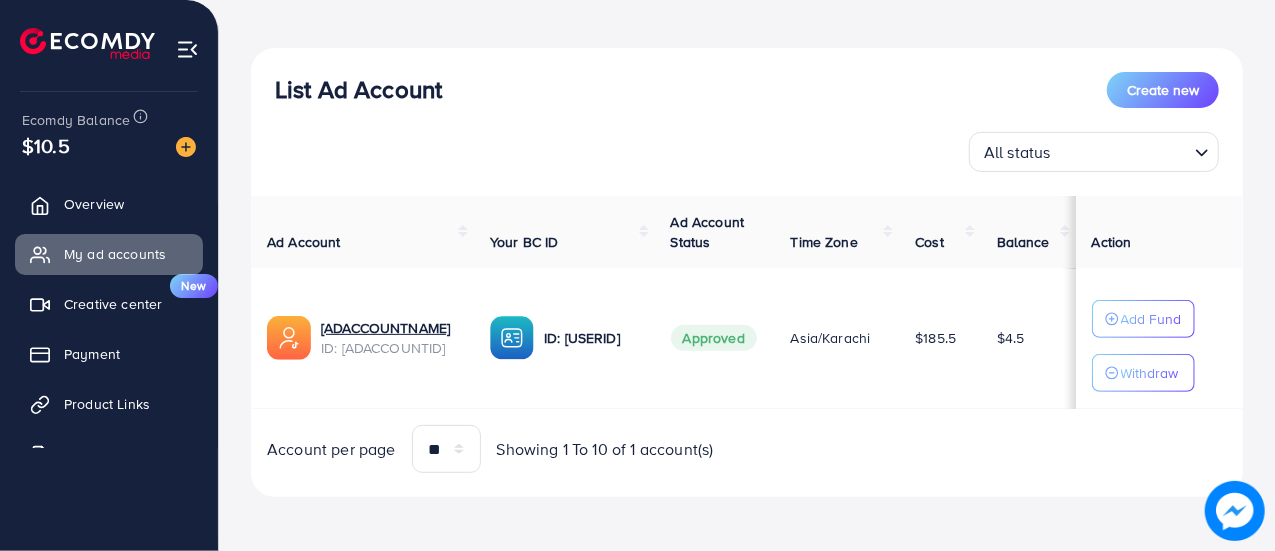 click on "$10.5" at bounding box center [109, 145] 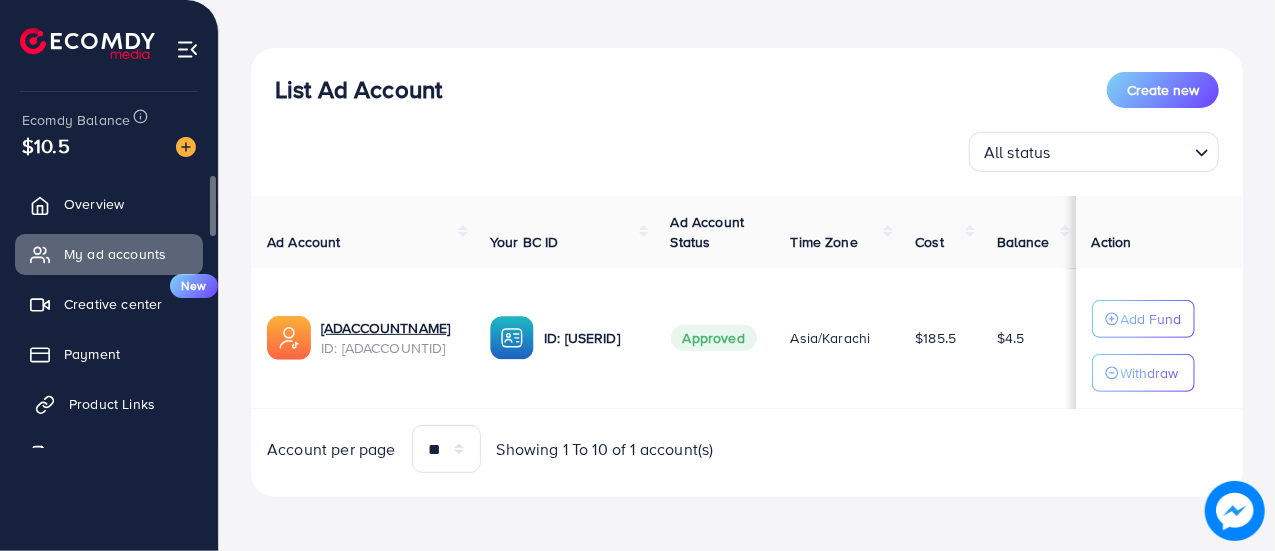 scroll, scrollTop: 47, scrollLeft: 0, axis: vertical 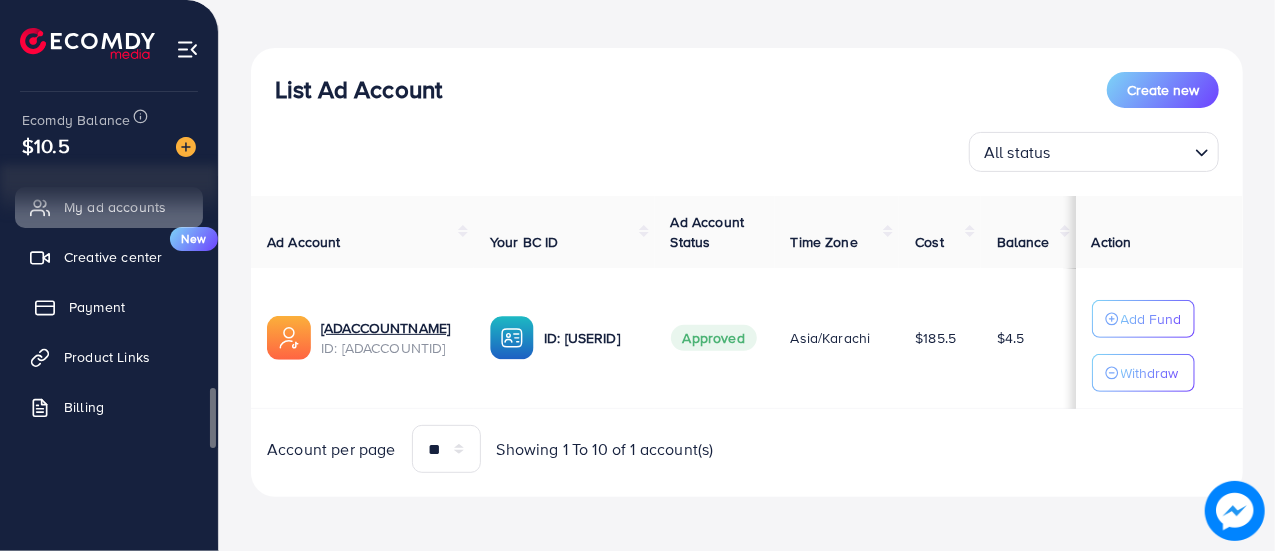 click on "Payment" at bounding box center (109, 307) 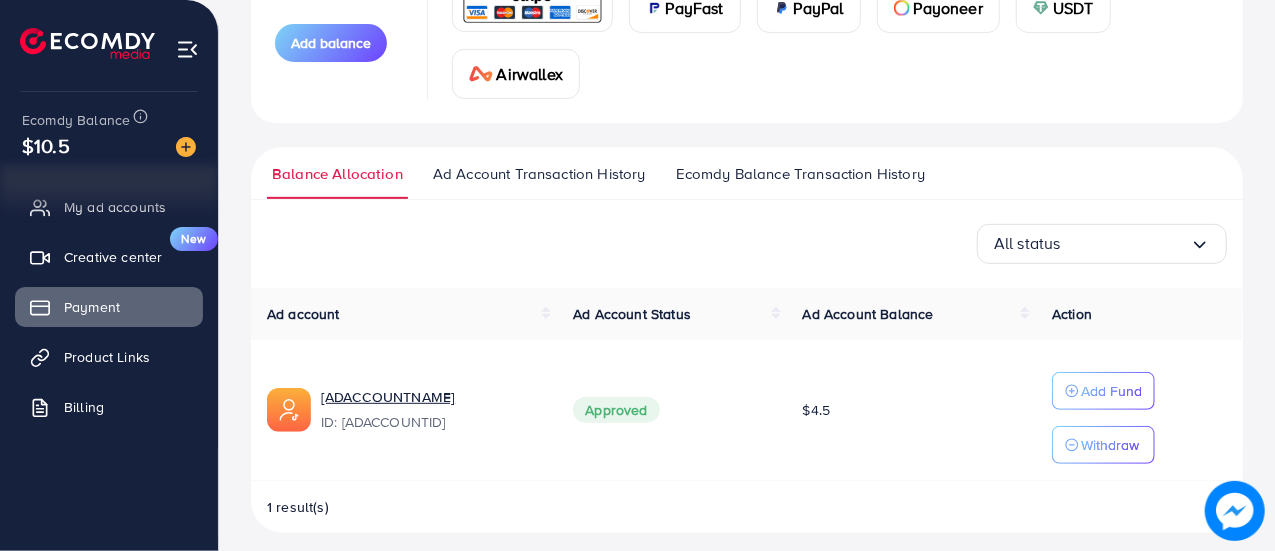 scroll, scrollTop: 330, scrollLeft: 0, axis: vertical 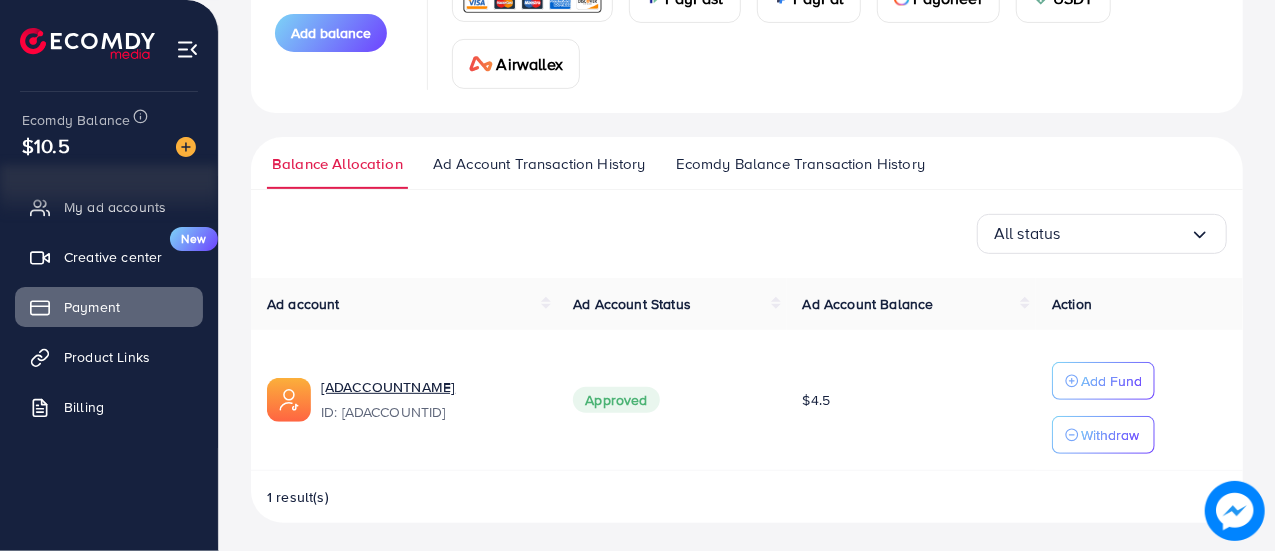 click on "Ad Account Balance" at bounding box center [868, 304] 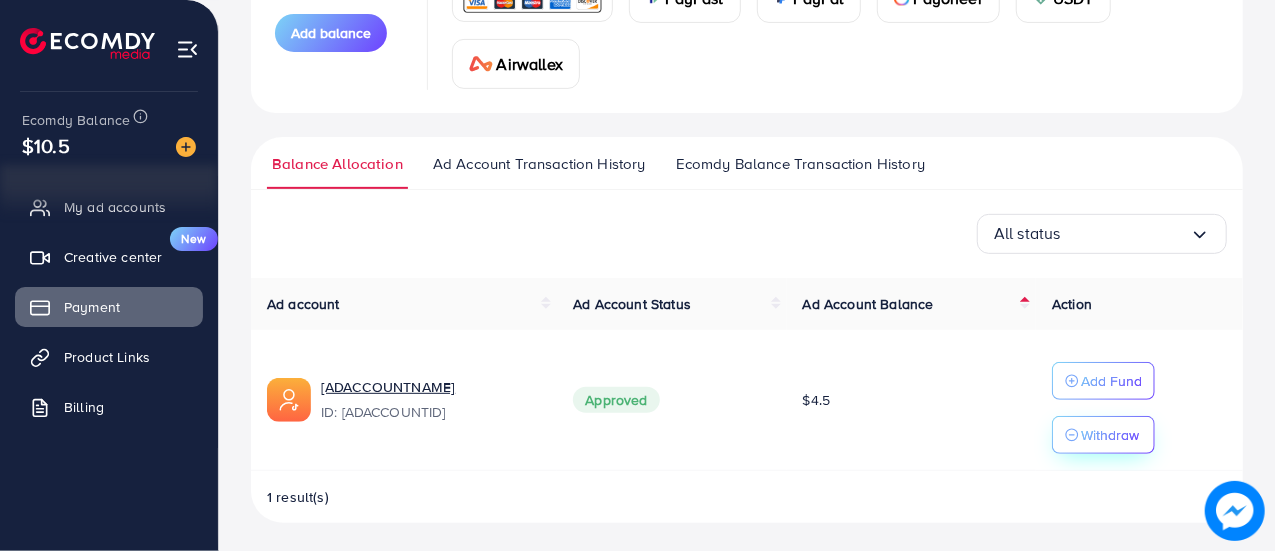 click 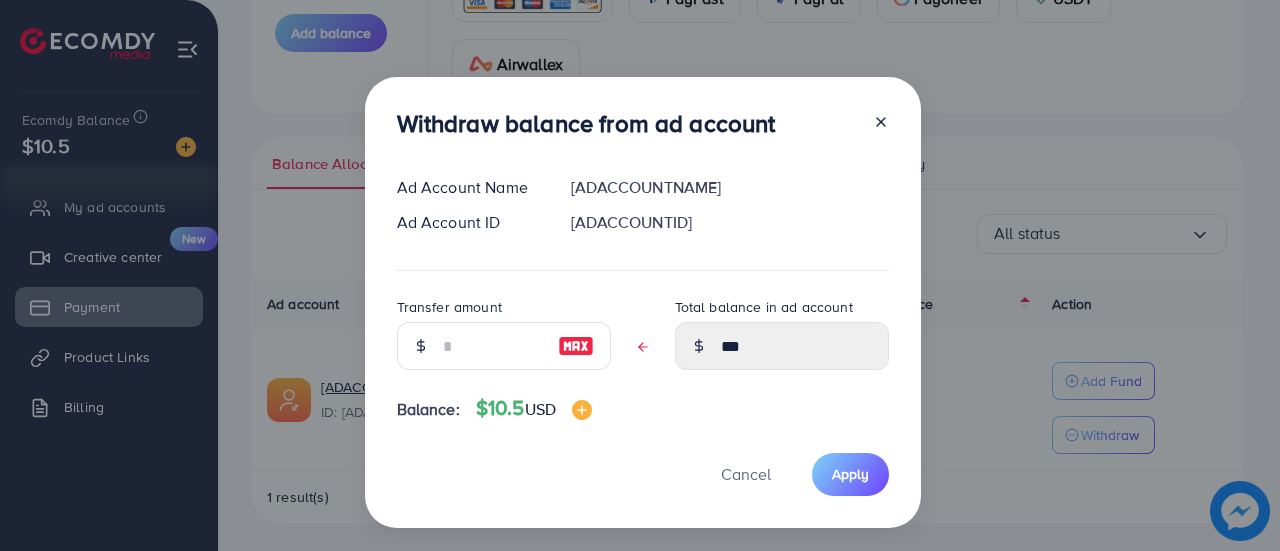 click at bounding box center [576, 346] 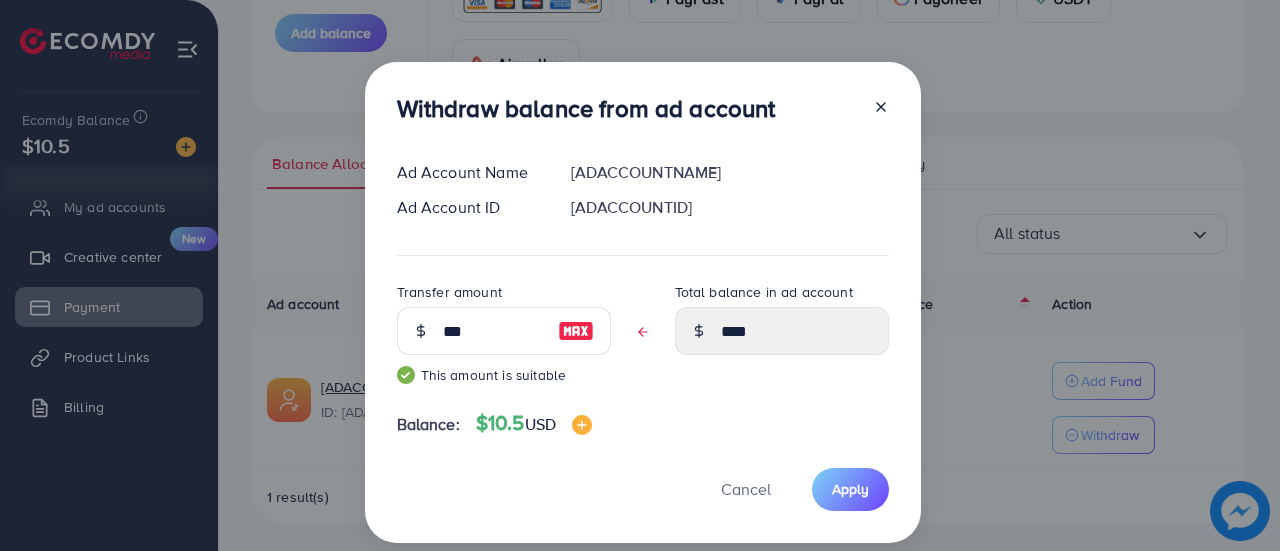 click at bounding box center (576, 331) 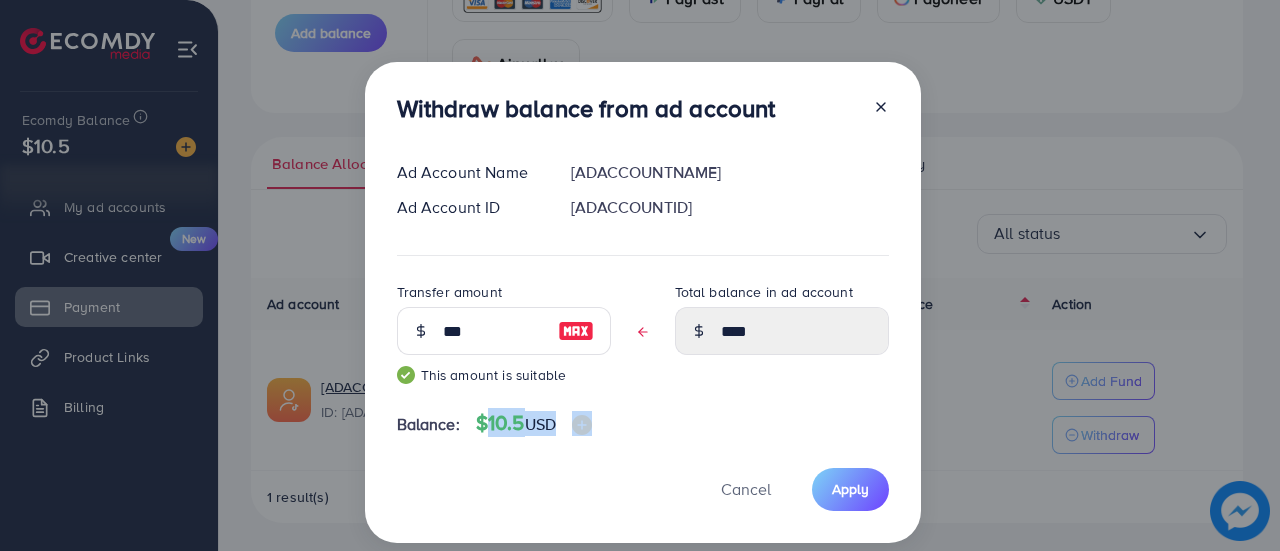 click on "USD" at bounding box center [540, 424] 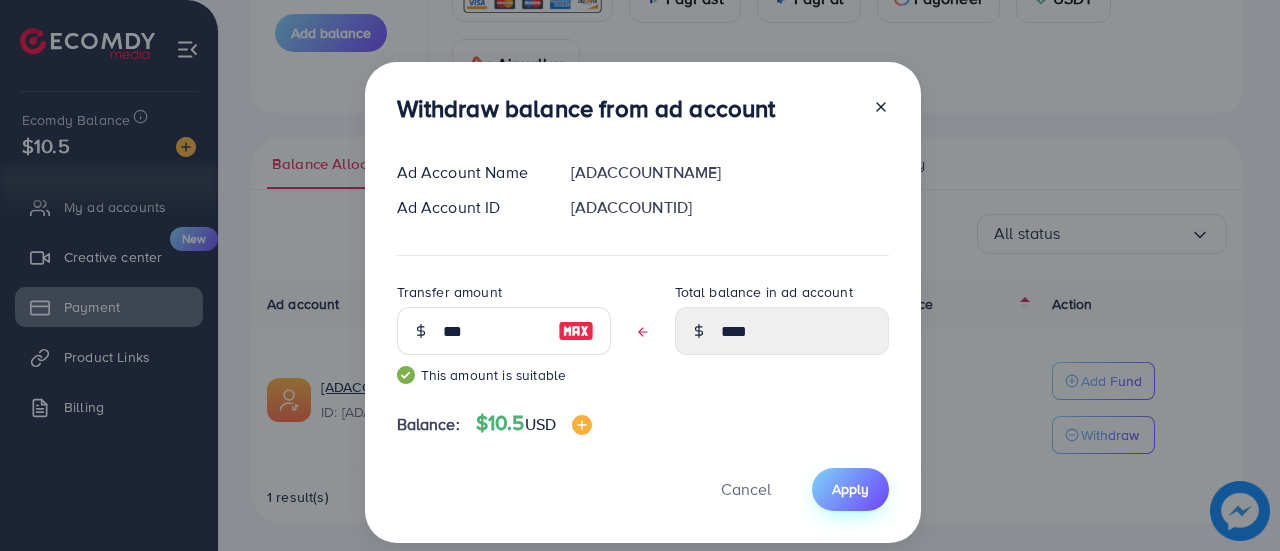 click on "Apply" at bounding box center [850, 489] 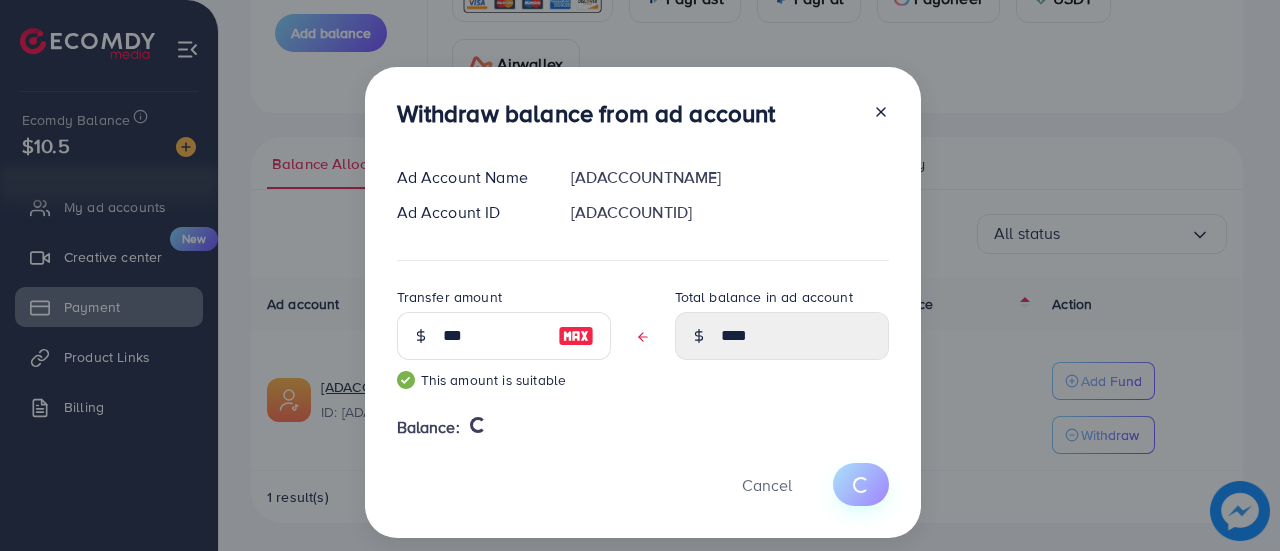 type 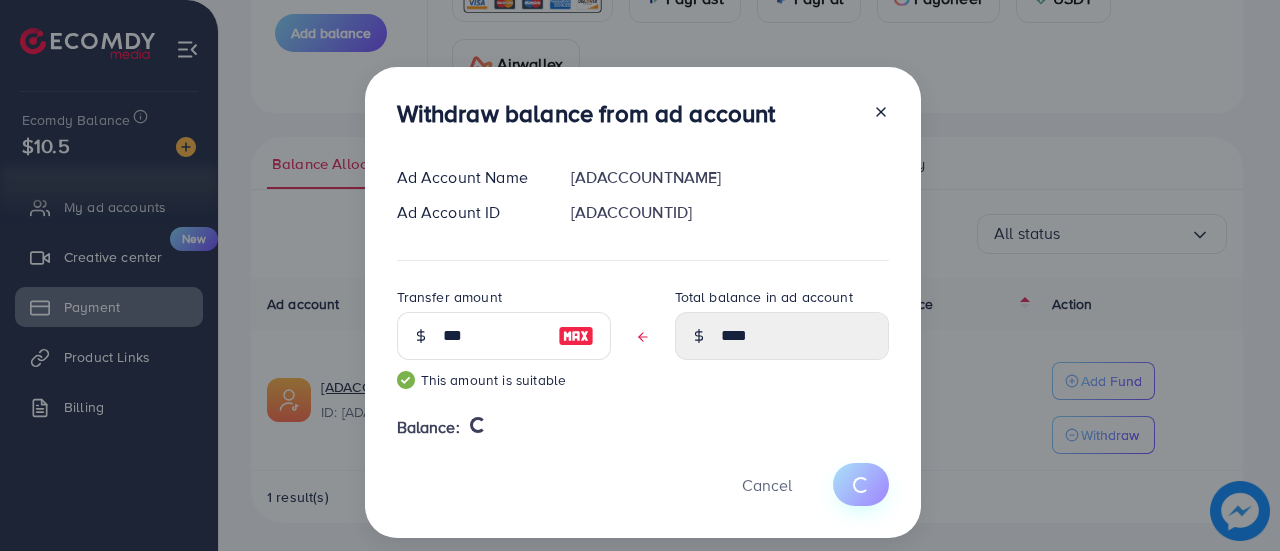 type on "***" 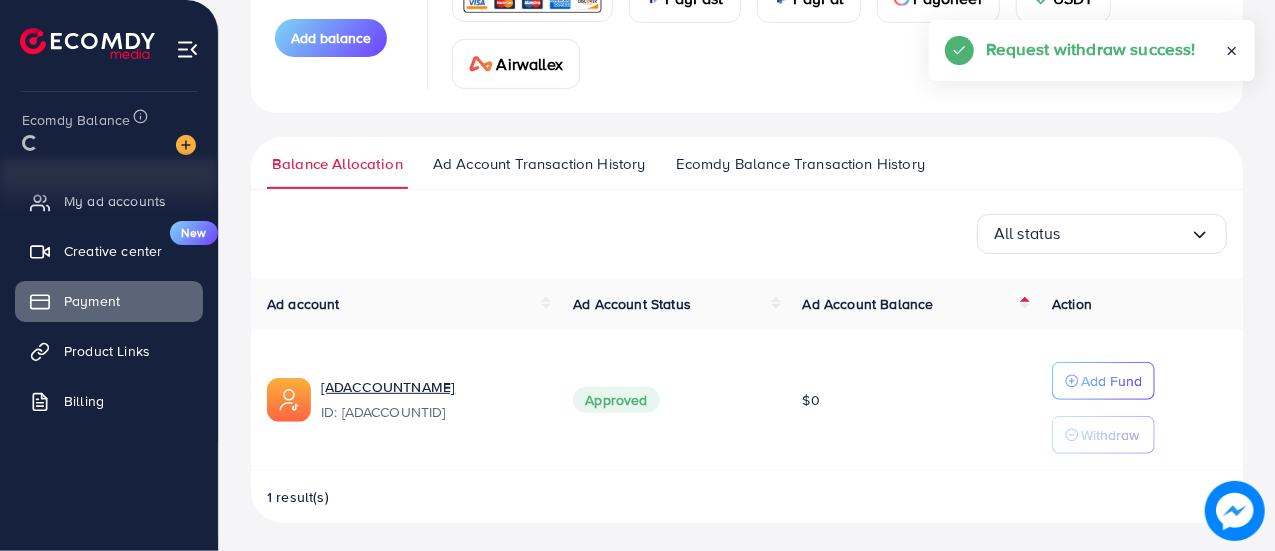 scroll, scrollTop: 326, scrollLeft: 0, axis: vertical 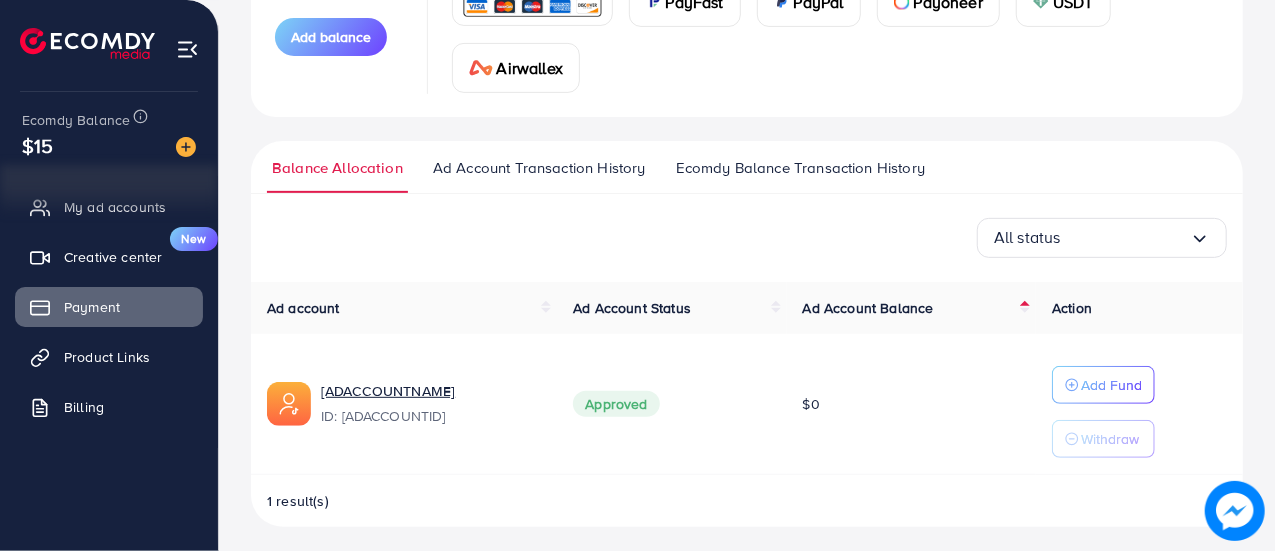 click on "Ad Account Balance" at bounding box center (912, 308) 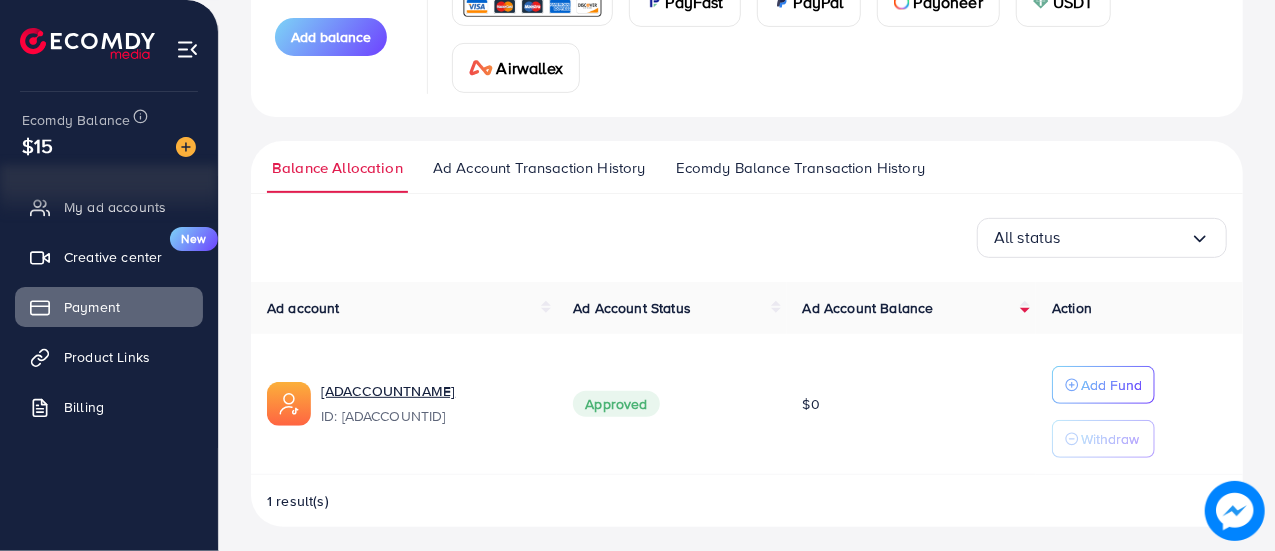 click on "Ad Account Balance" at bounding box center (912, 308) 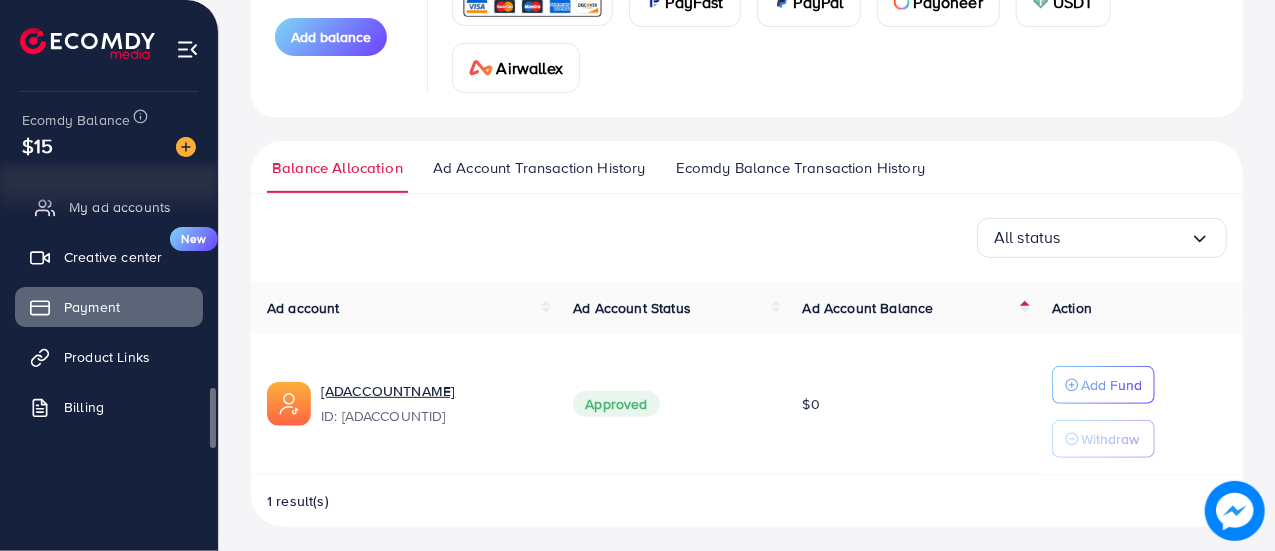 click on "My ad accounts" at bounding box center (109, 207) 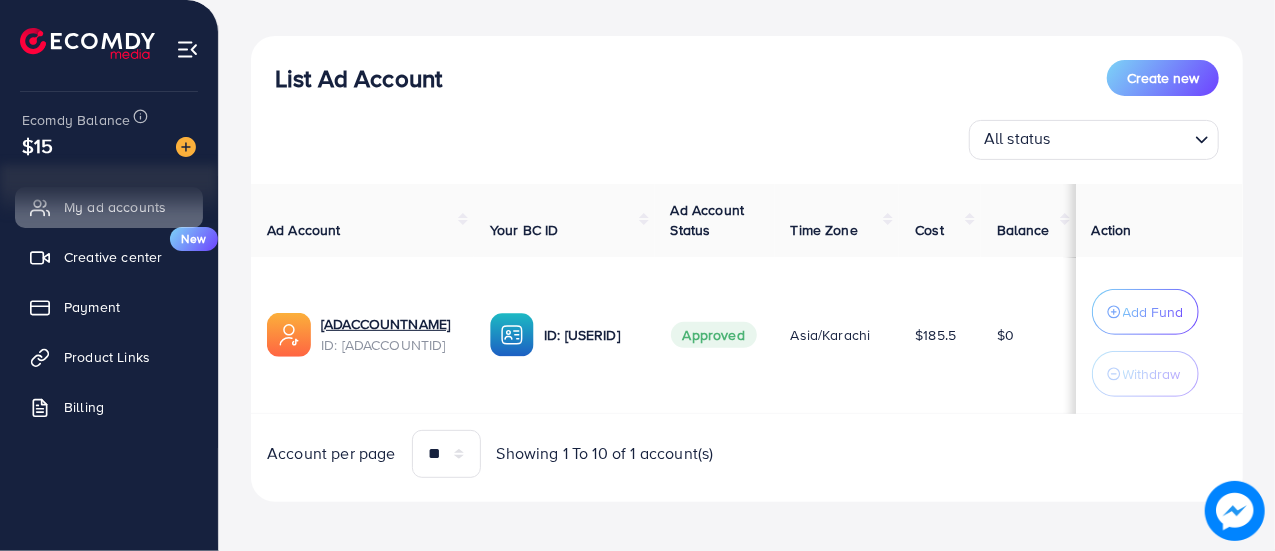 scroll, scrollTop: 218, scrollLeft: 0, axis: vertical 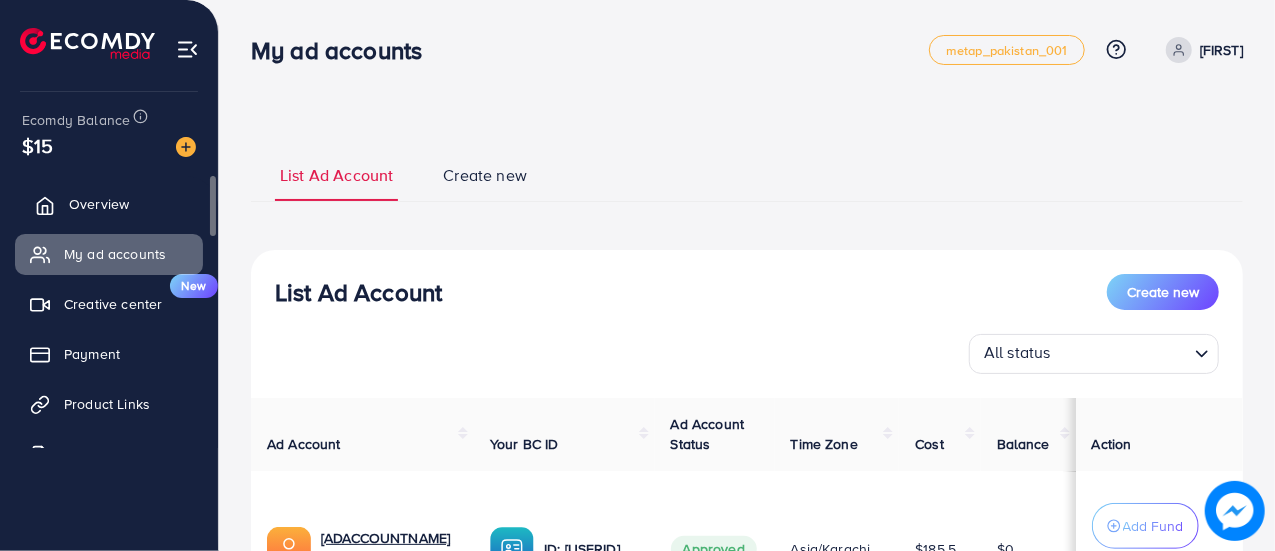 click on "Overview" at bounding box center [99, 204] 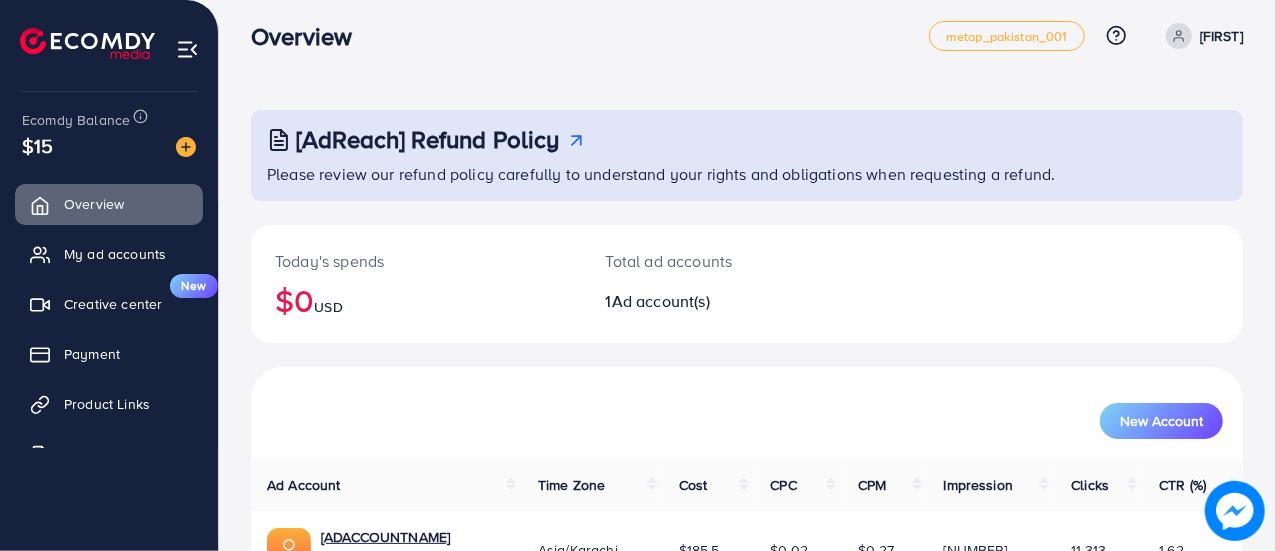 scroll, scrollTop: 136, scrollLeft: 0, axis: vertical 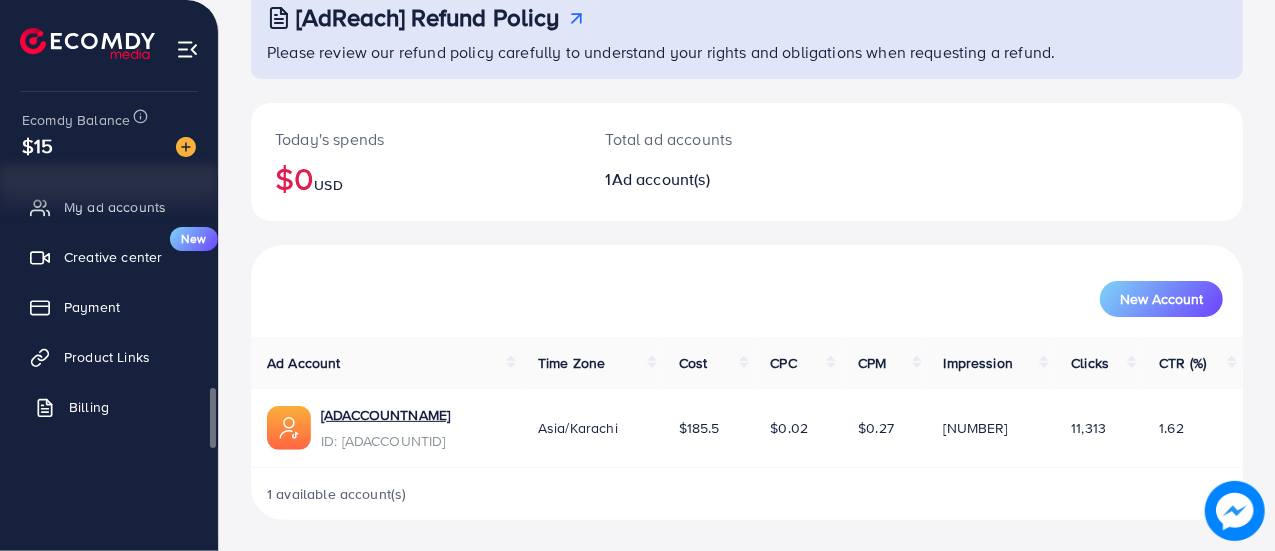 click on "Billing" at bounding box center (89, 407) 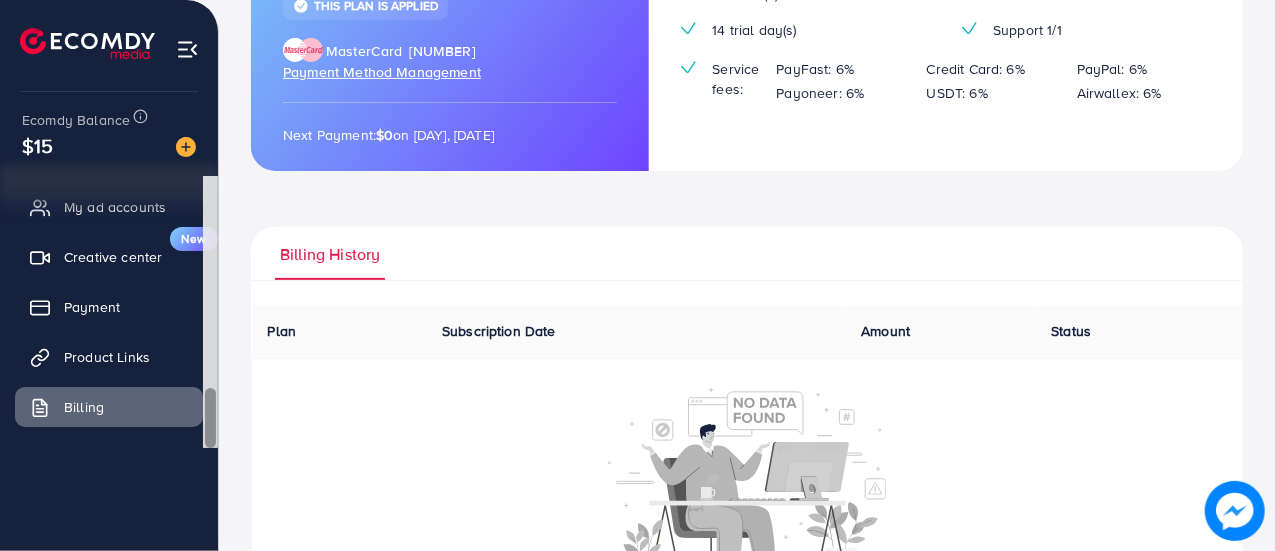 scroll, scrollTop: 231, scrollLeft: 0, axis: vertical 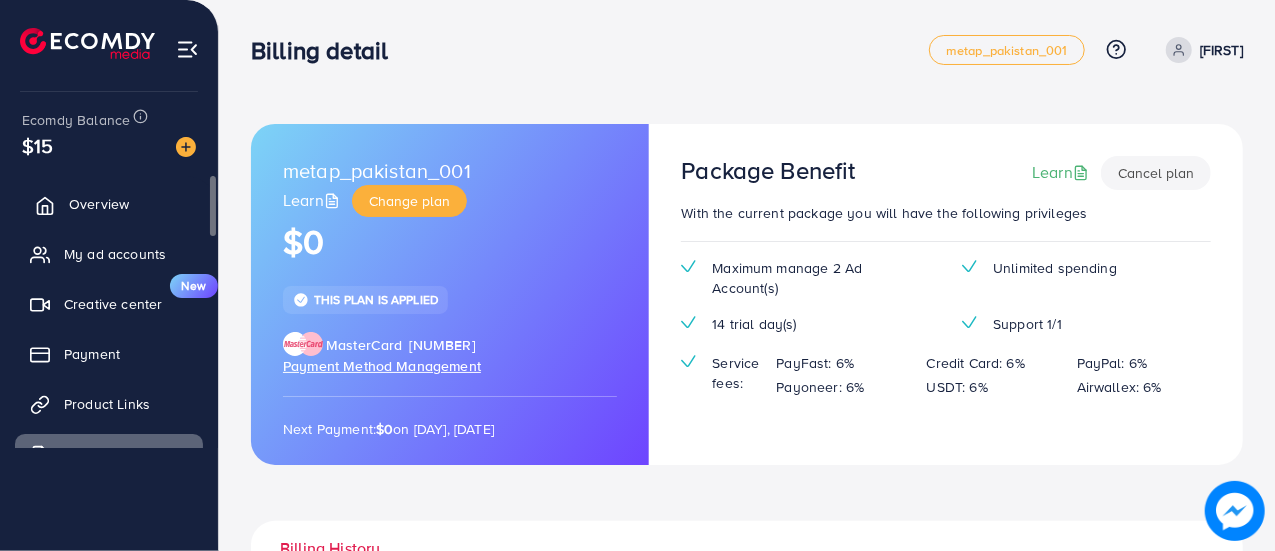 click on "Overview" at bounding box center (99, 204) 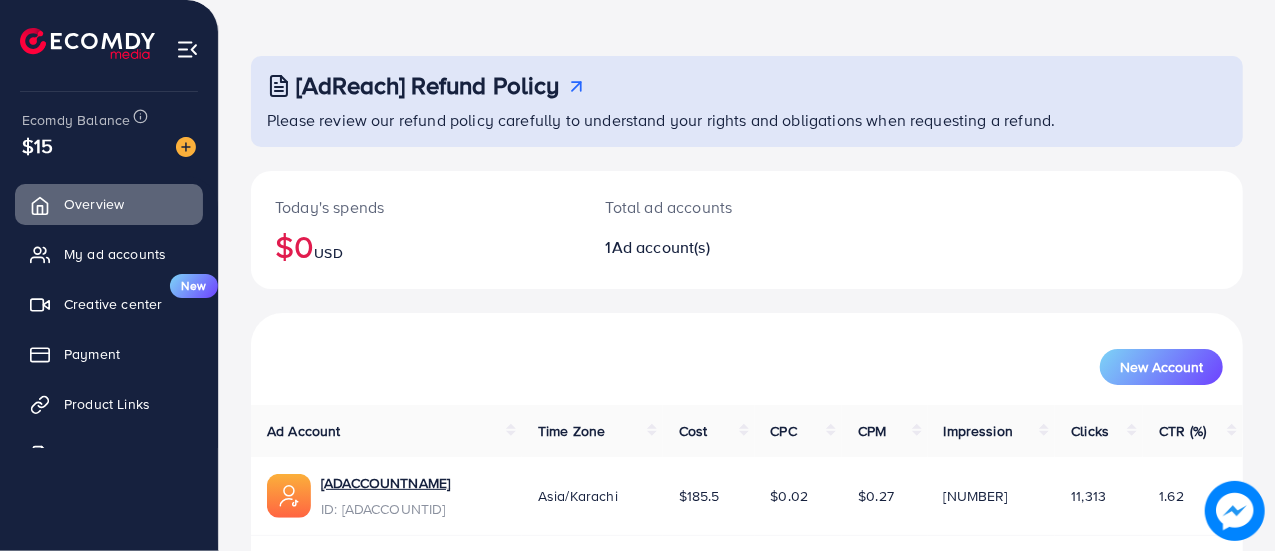 scroll, scrollTop: 136, scrollLeft: 0, axis: vertical 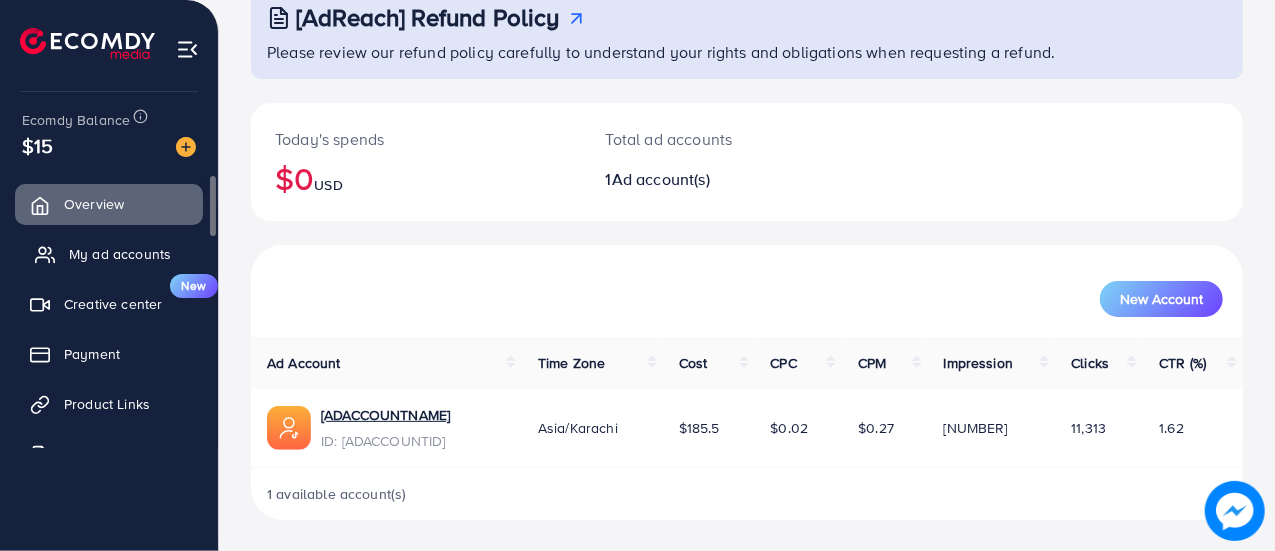 click on "My ad accounts" at bounding box center [120, 254] 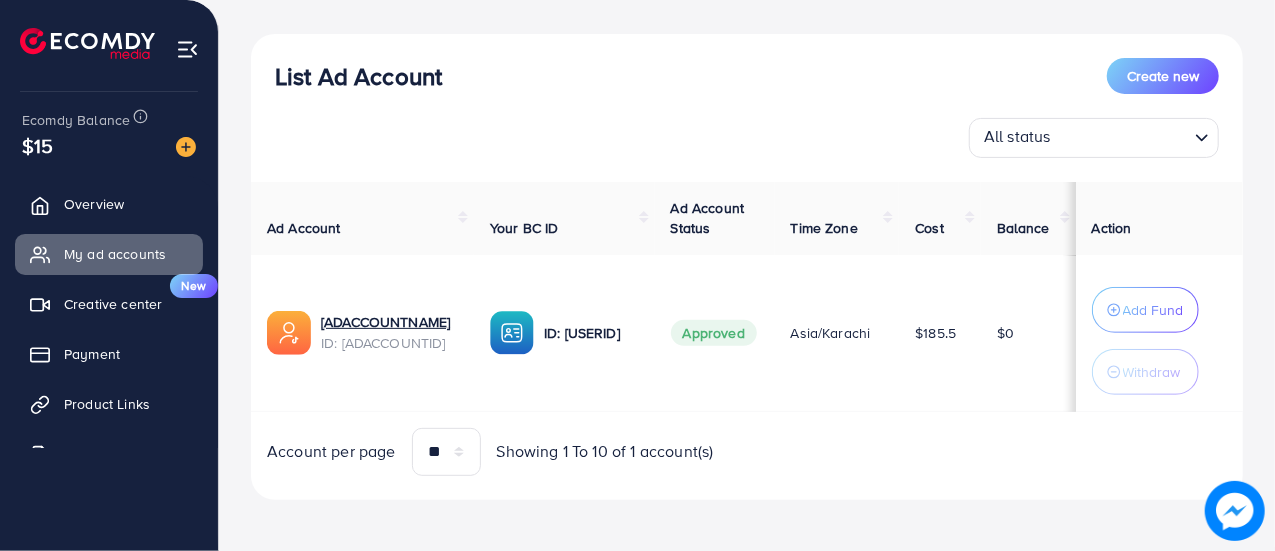scroll, scrollTop: 218, scrollLeft: 0, axis: vertical 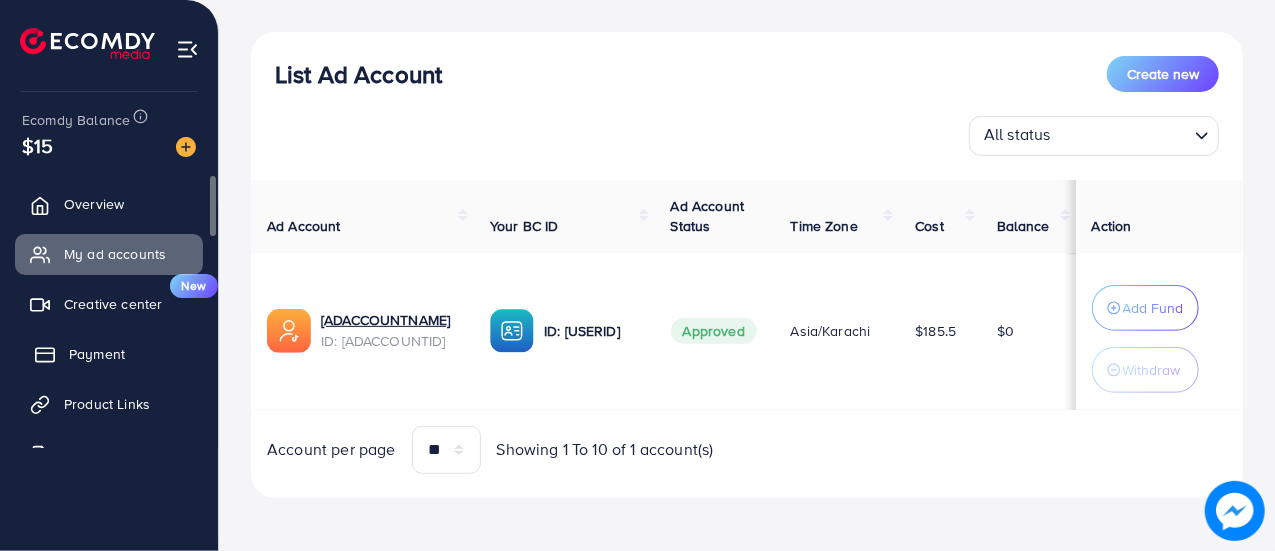 click on "Payment" at bounding box center [97, 354] 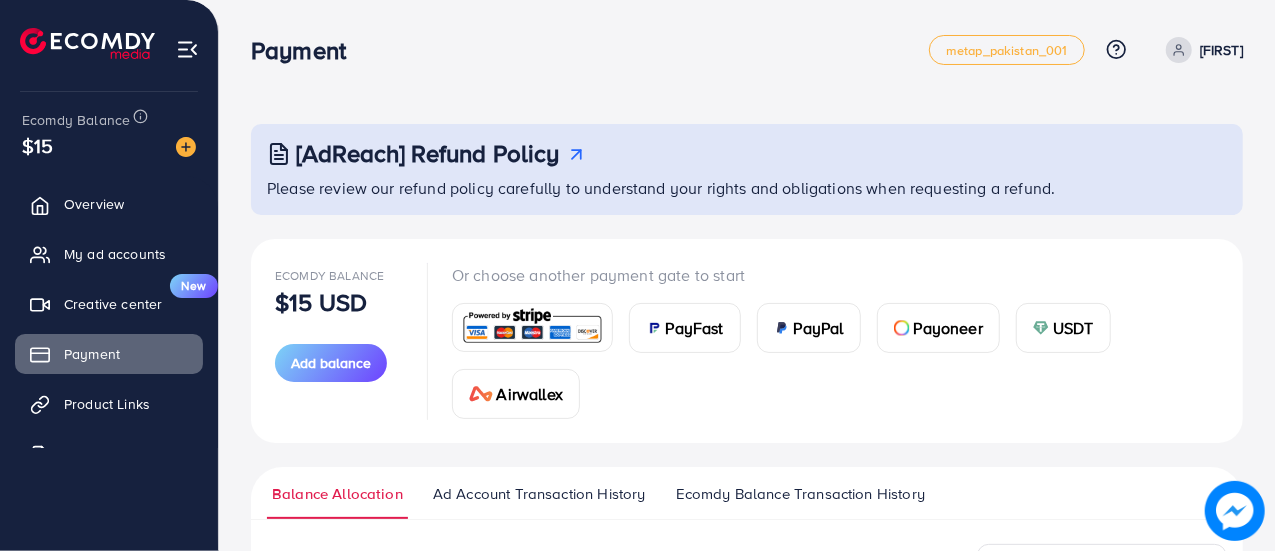 click on "USDT" at bounding box center (1073, 328) 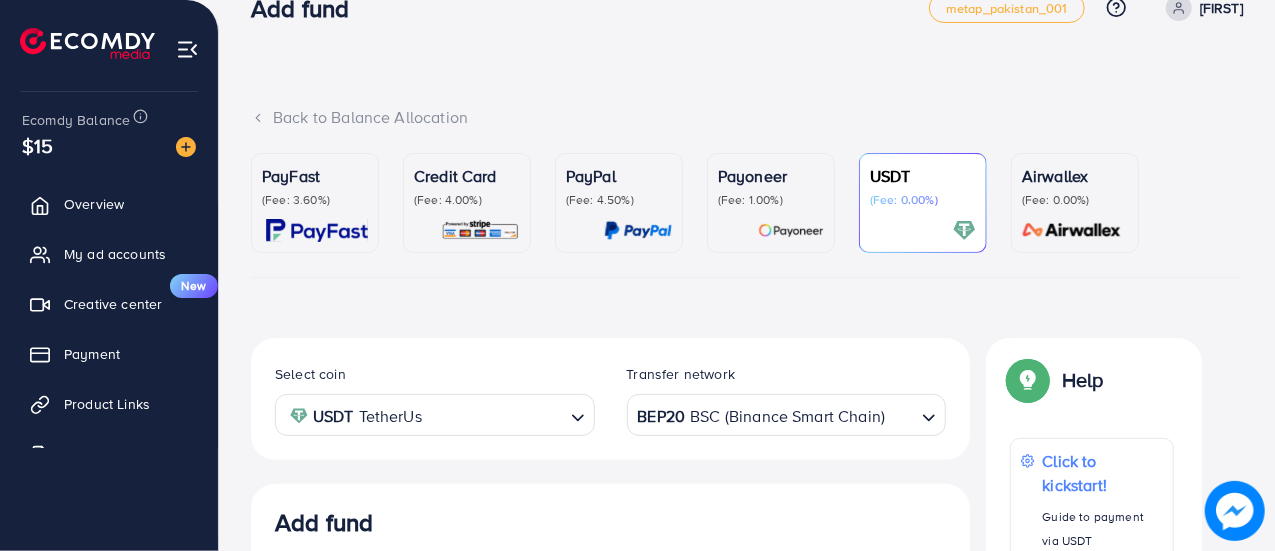 scroll, scrollTop: 0, scrollLeft: 0, axis: both 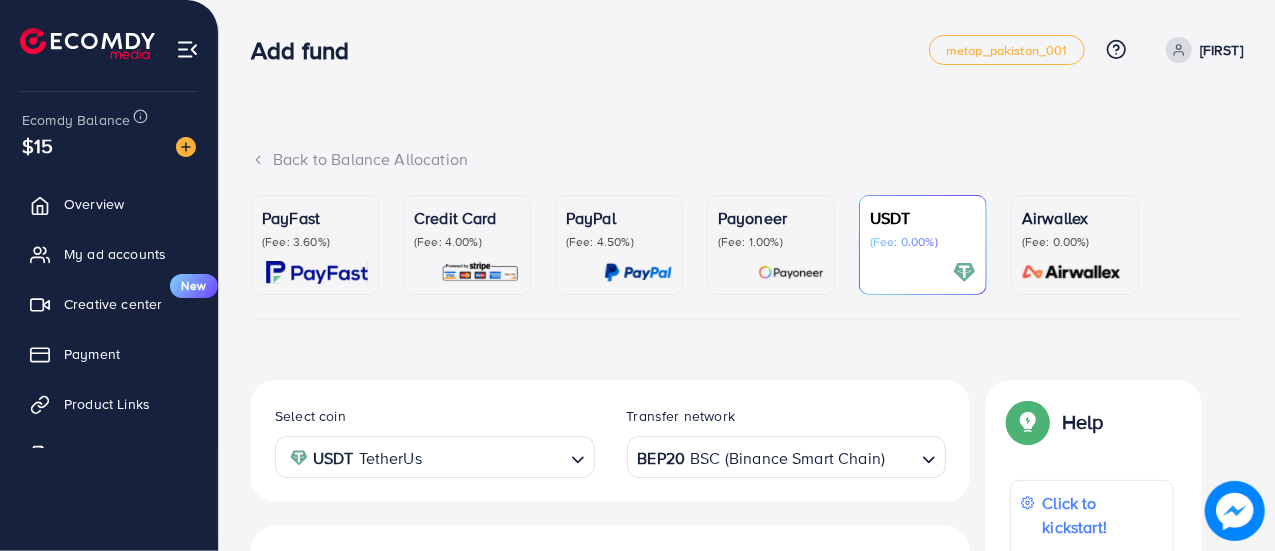 click 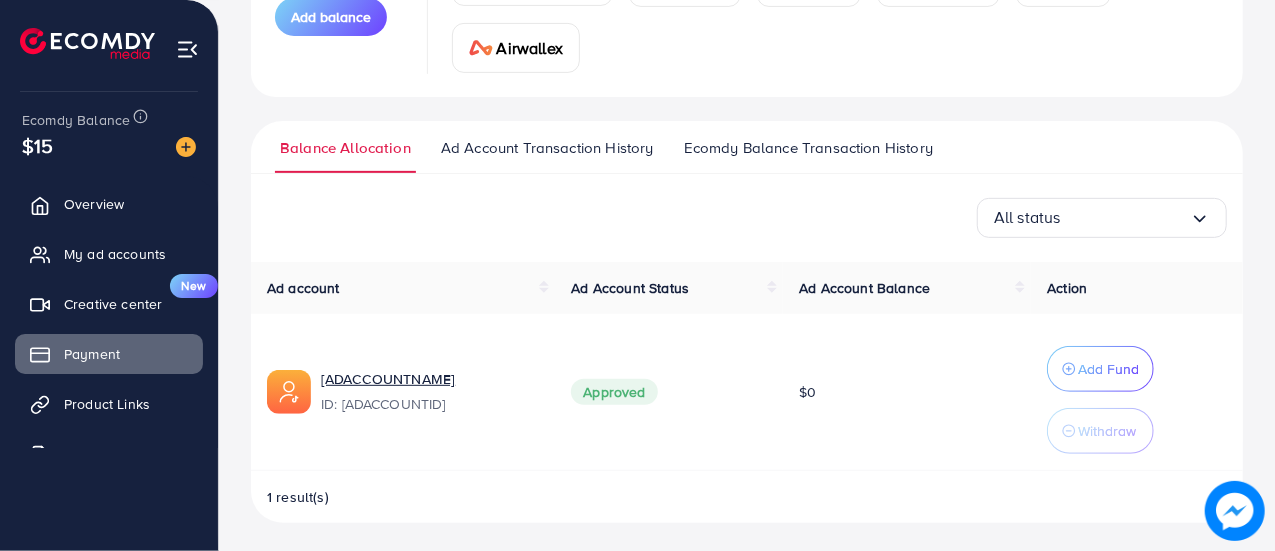 scroll, scrollTop: 0, scrollLeft: 0, axis: both 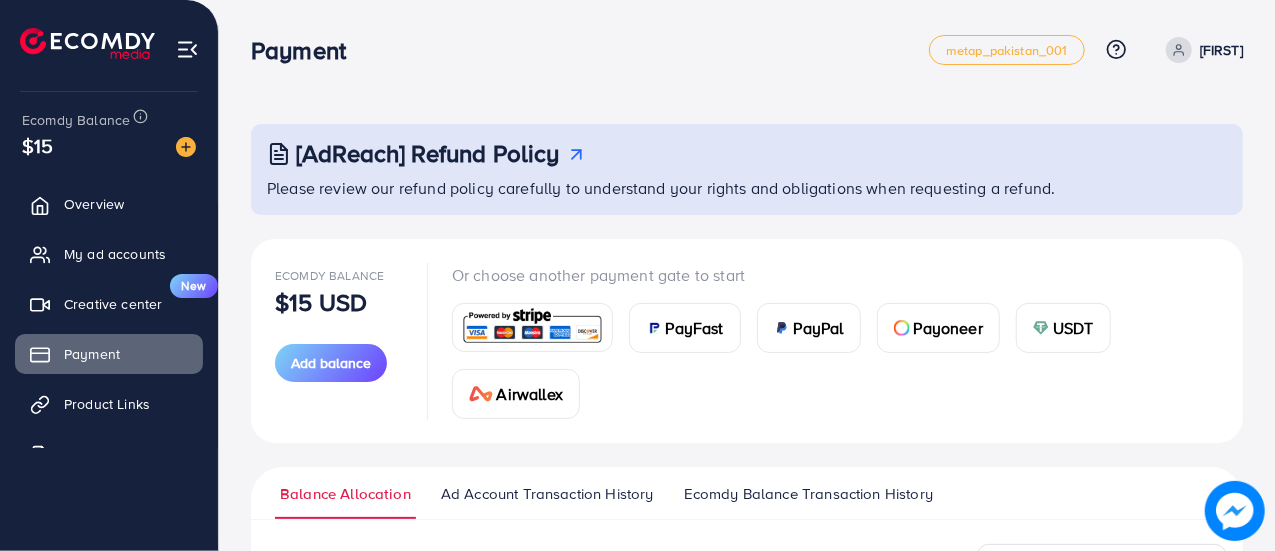 click on "[AdReach] Refund Policy" at bounding box center (428, 153) 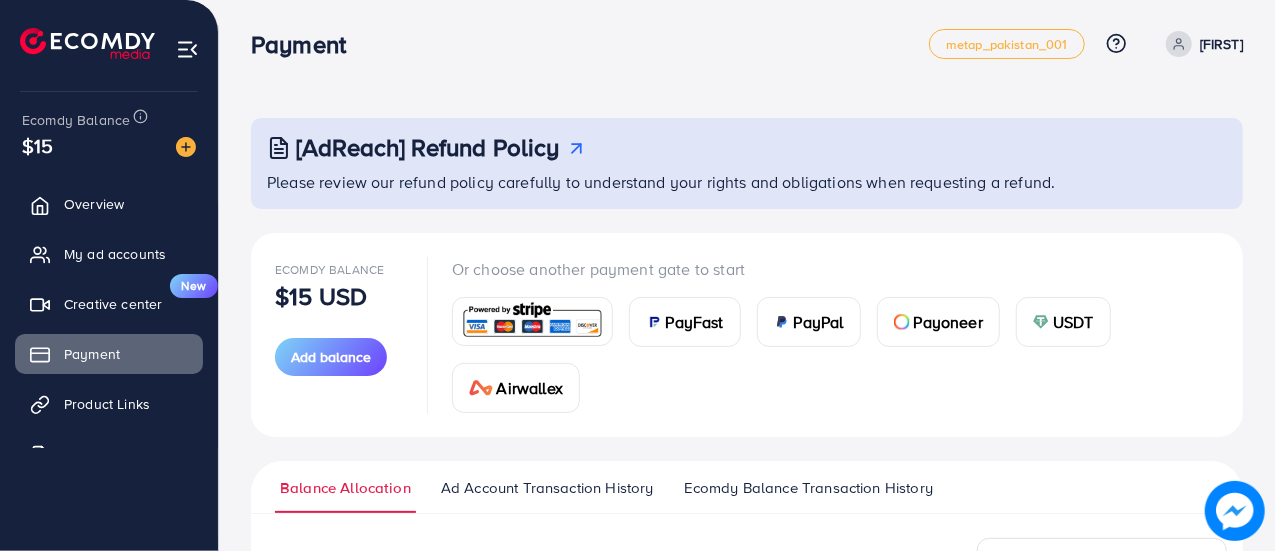 scroll, scrollTop: 346, scrollLeft: 0, axis: vertical 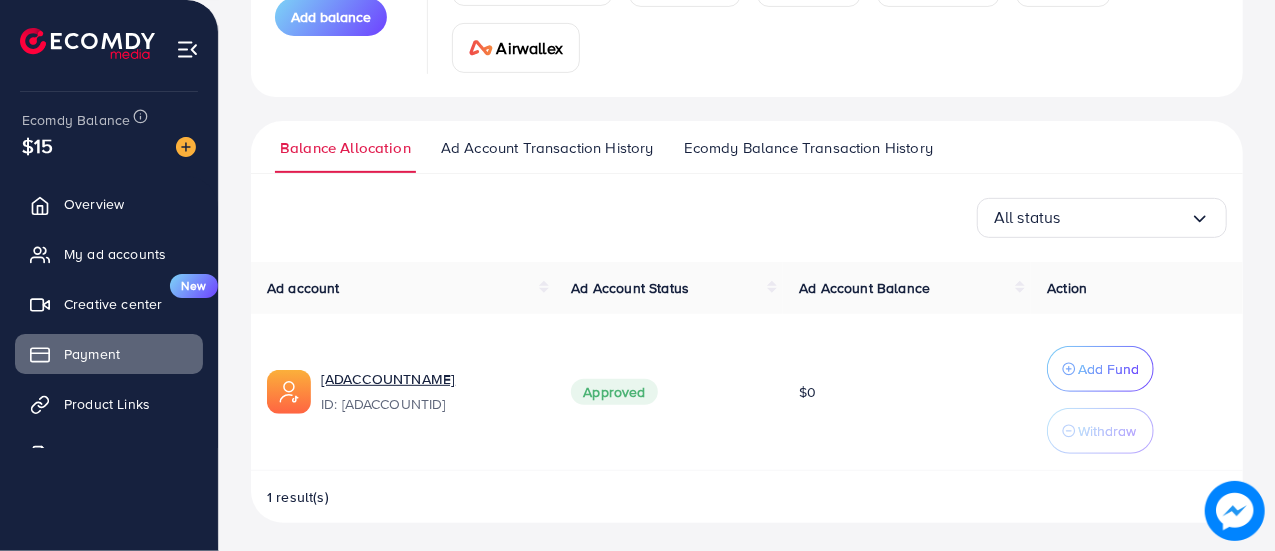 click at bounding box center [1125, 217] 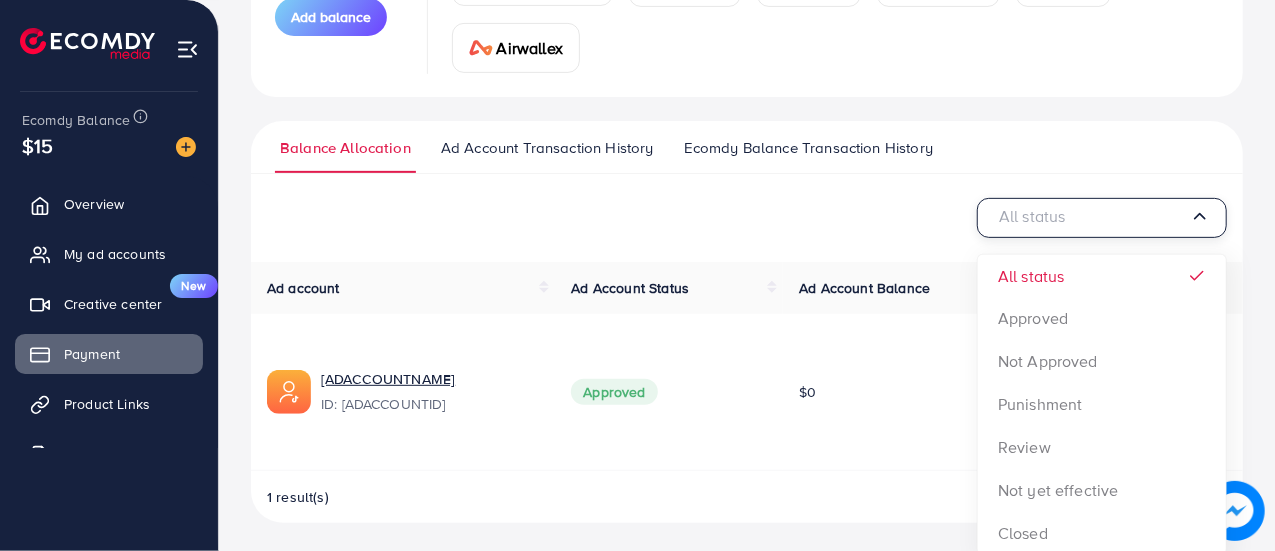 click at bounding box center [1092, 217] 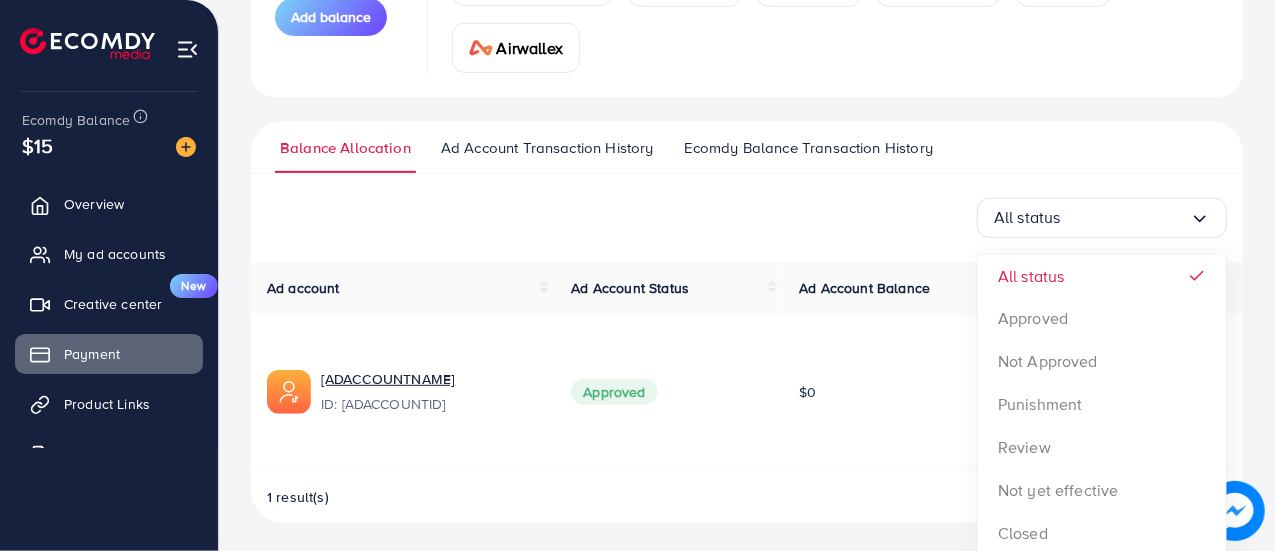click on "Balance Allocation  Ad Account Transaction History   Ecomdy Balance Transaction History
All status
Loading...
All status
Approved
Not Approved
Punishment
Review
Not yet effective
Closed
Ad account Ad Account Status Ad Account Balance Action            [ADACCOUNTNAME]  ID: [ADACCOUNTID]  Approved   $0   Add Fund   Withdraw          1 result(s)
All status
Loading...     Select transaction date               Transaction Date Ad Account Transaction type Transfer Status Amount           03/08/2025, 16:02:05  [ADACCOUNTNAME]   ID: [ADACCOUNTID]   Withdraw   Done   +$4.50      16/11/2024, 13:41:11  [ADACCOUNTNAME]   Add funds   Done   -$10      03/11/2024, 16:42:26  [ADACCOUNTNAME]   Add funds   Done" at bounding box center (747, 322) 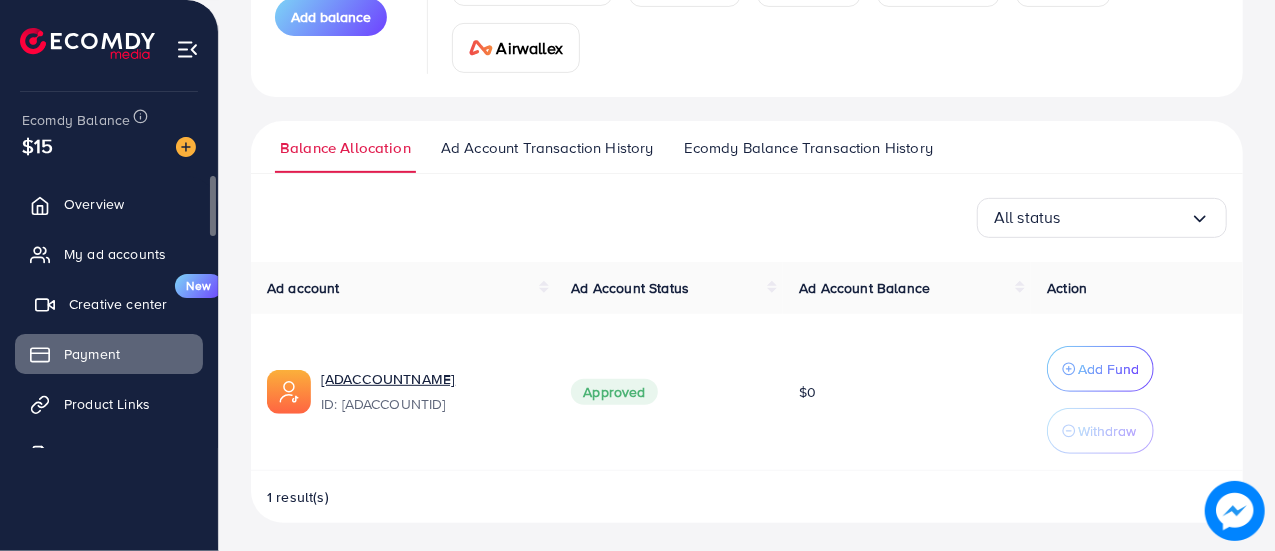 click on "Creative center" at bounding box center [118, 304] 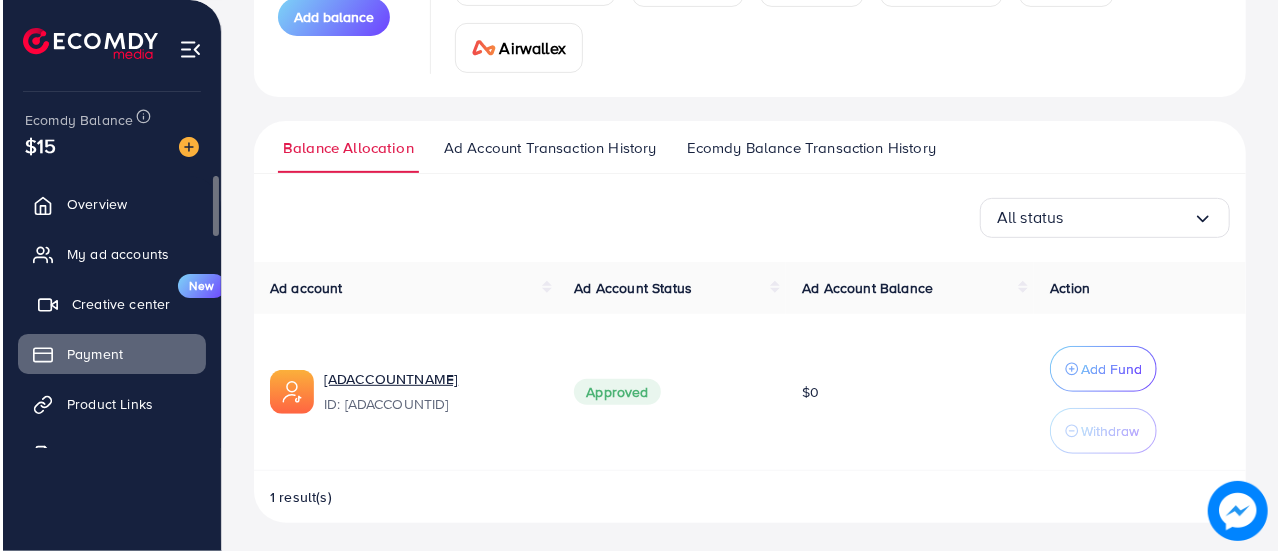 scroll, scrollTop: 0, scrollLeft: 0, axis: both 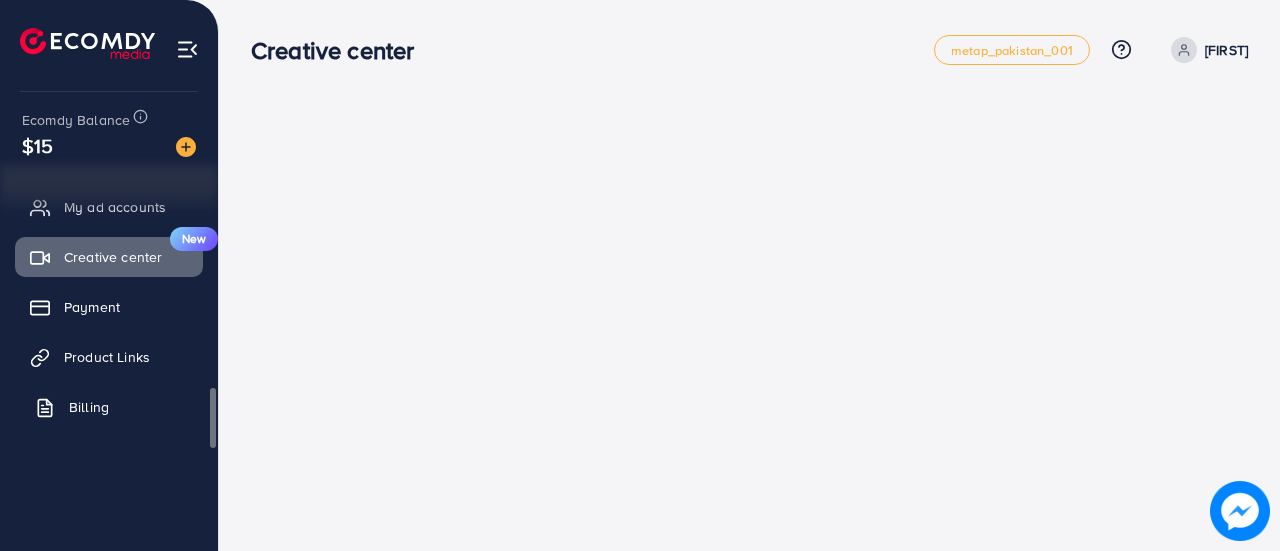 click on "Billing" at bounding box center (89, 407) 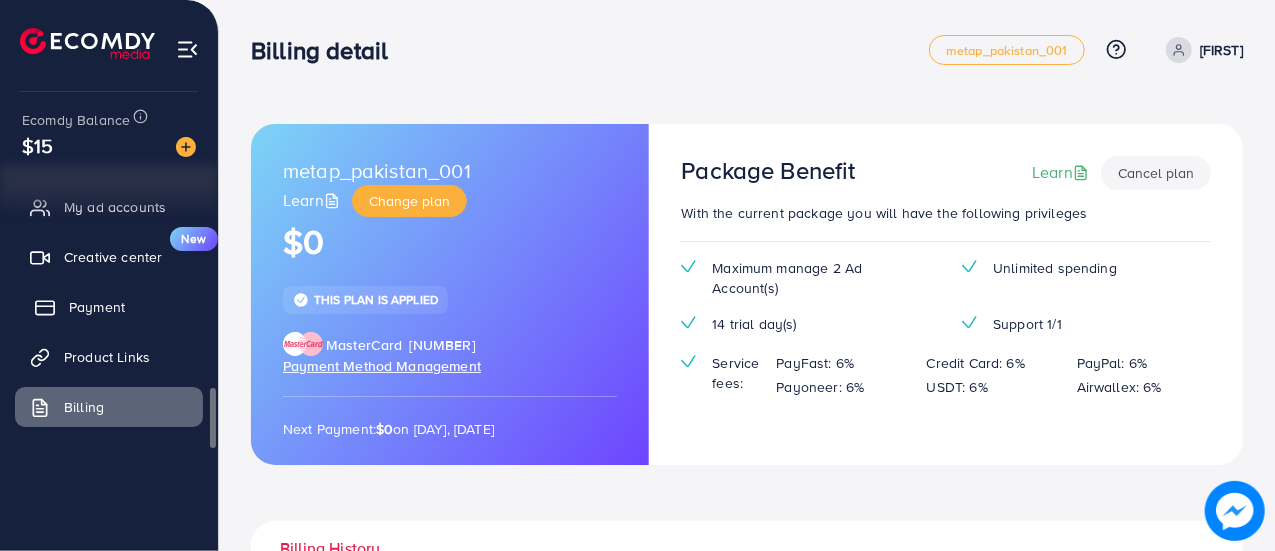 scroll, scrollTop: 0, scrollLeft: 0, axis: both 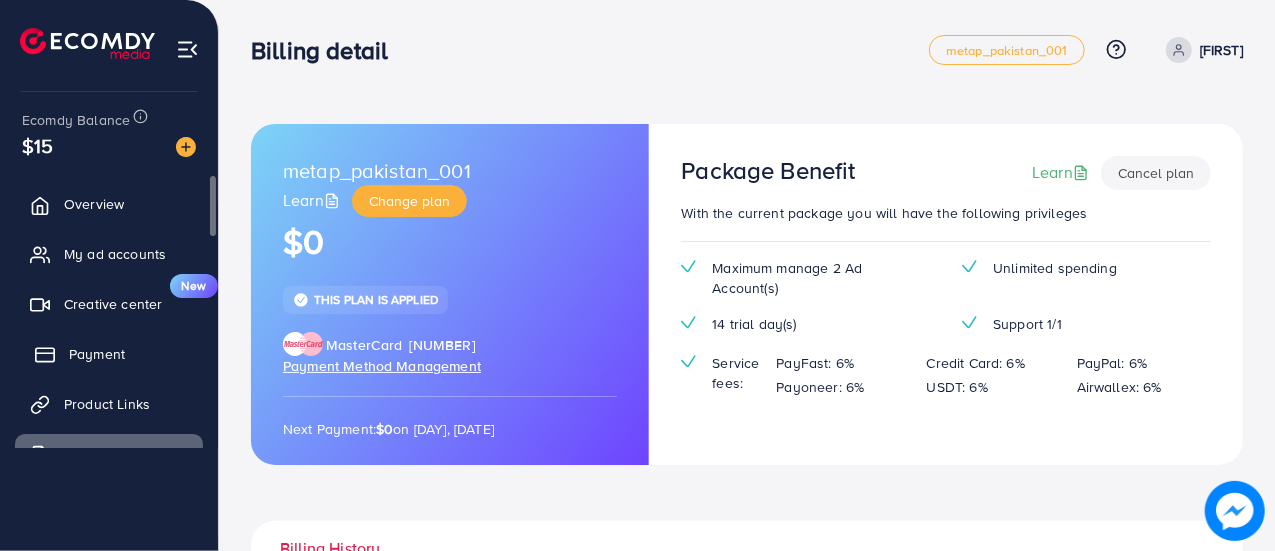 click on "Payment" at bounding box center (97, 354) 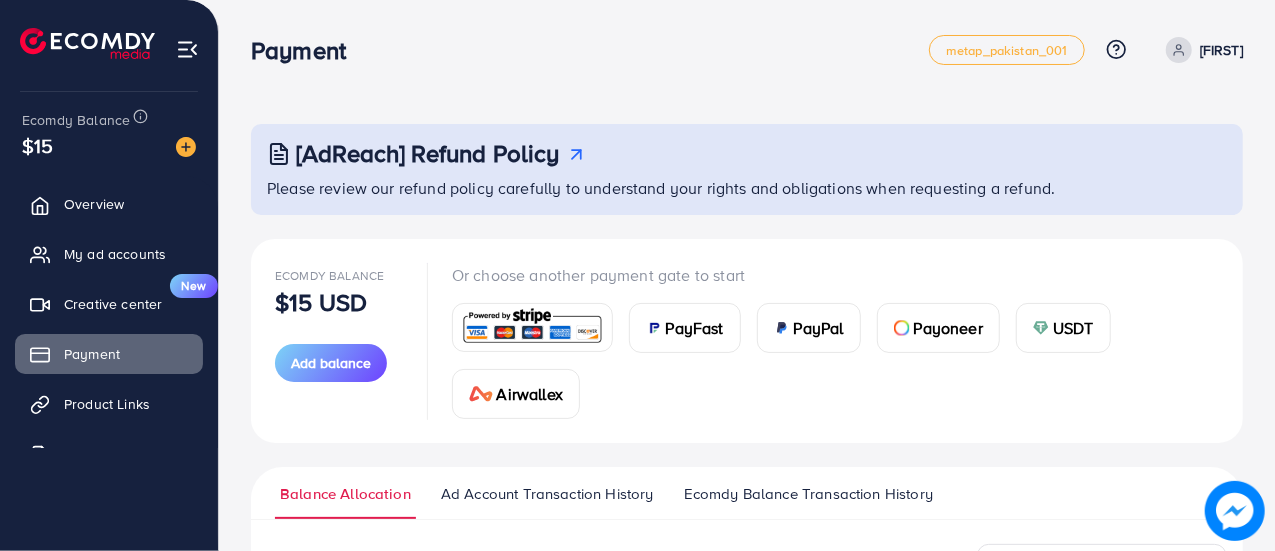 click at bounding box center [1234, 510] 